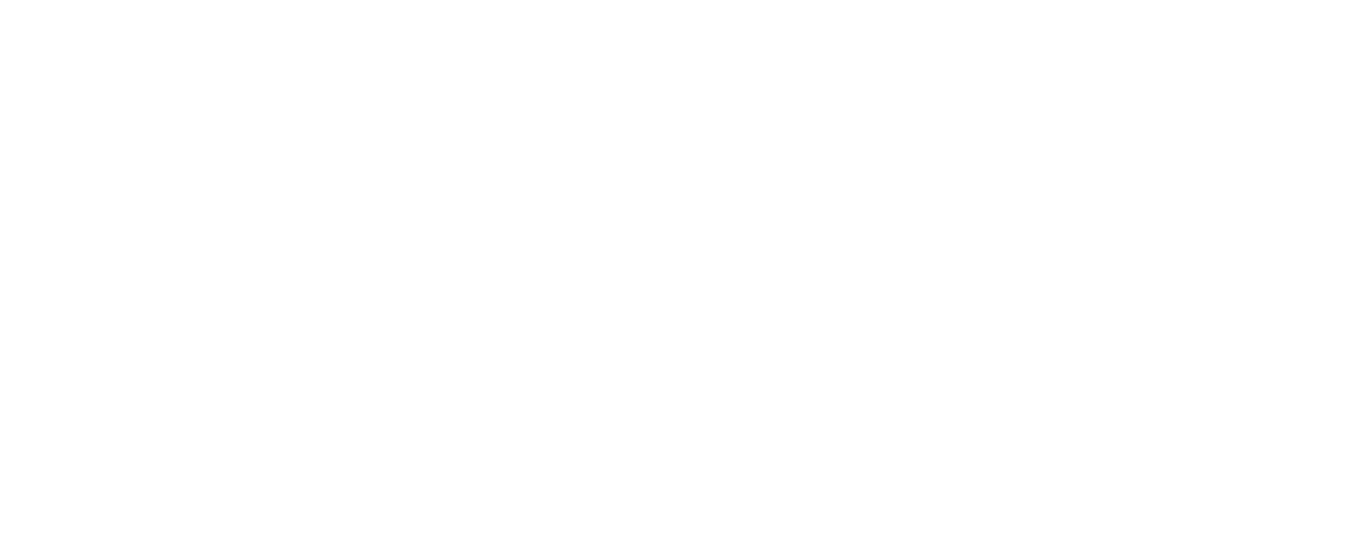 scroll, scrollTop: 0, scrollLeft: 0, axis: both 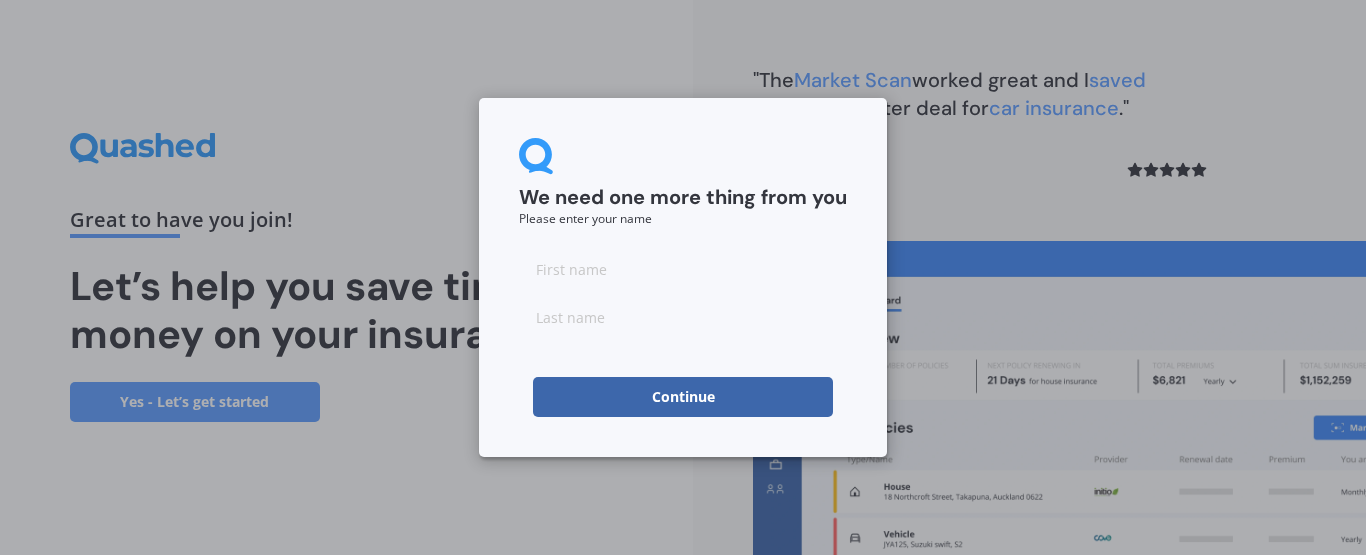 click at bounding box center (683, 269) 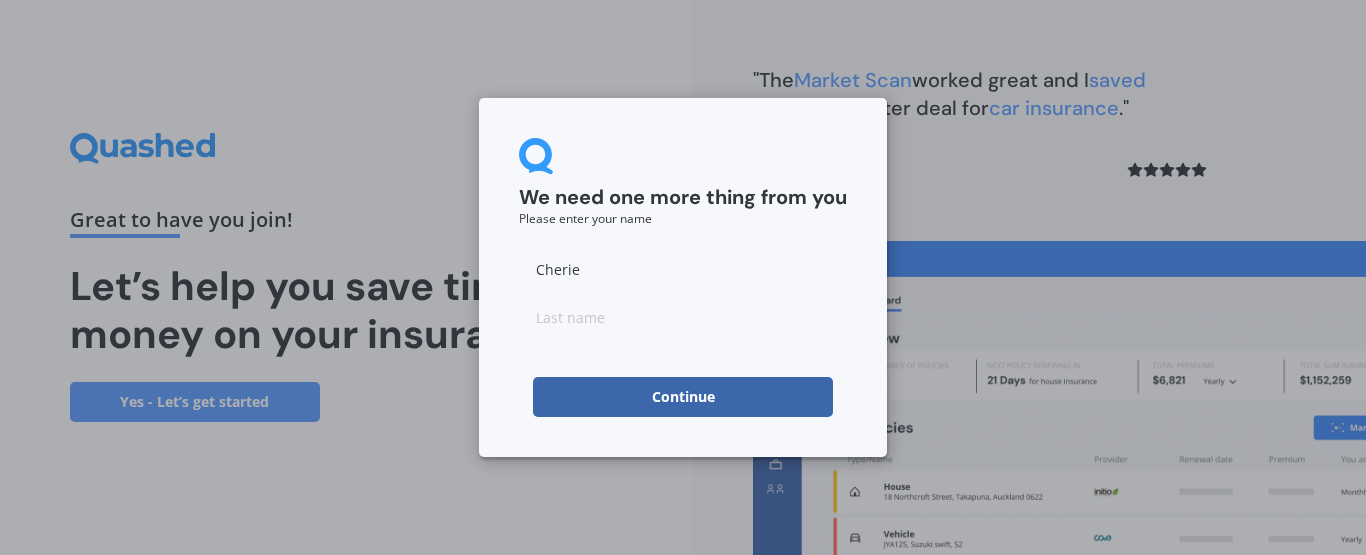 type on "[FIRST]" 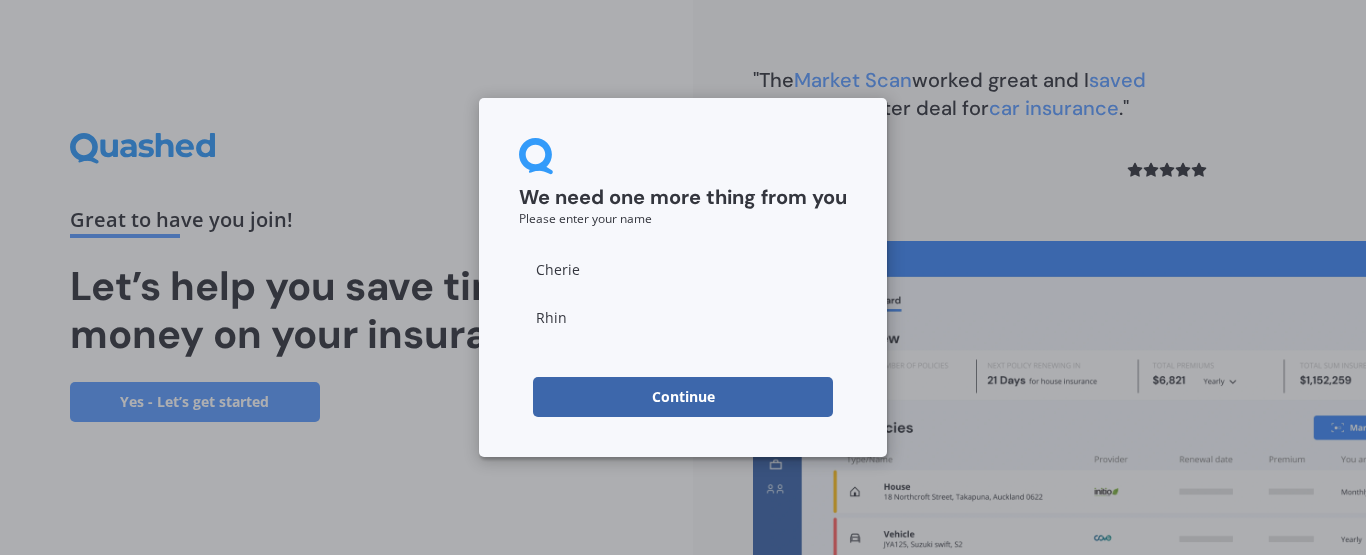 type on "[LAST]" 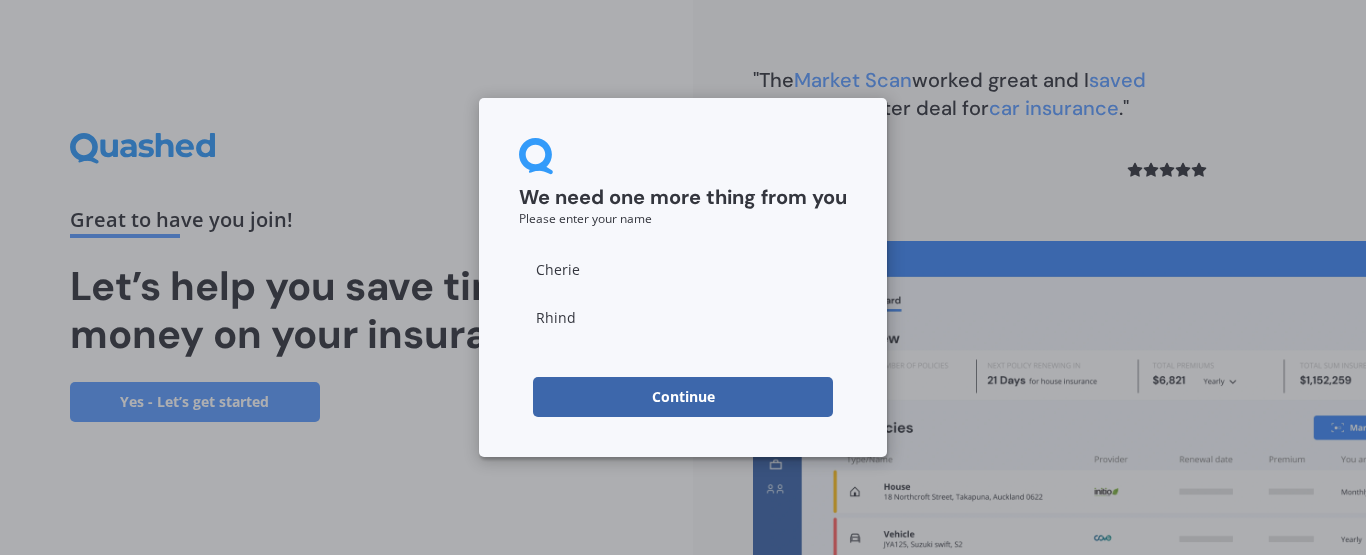click on "Continue" at bounding box center (683, 397) 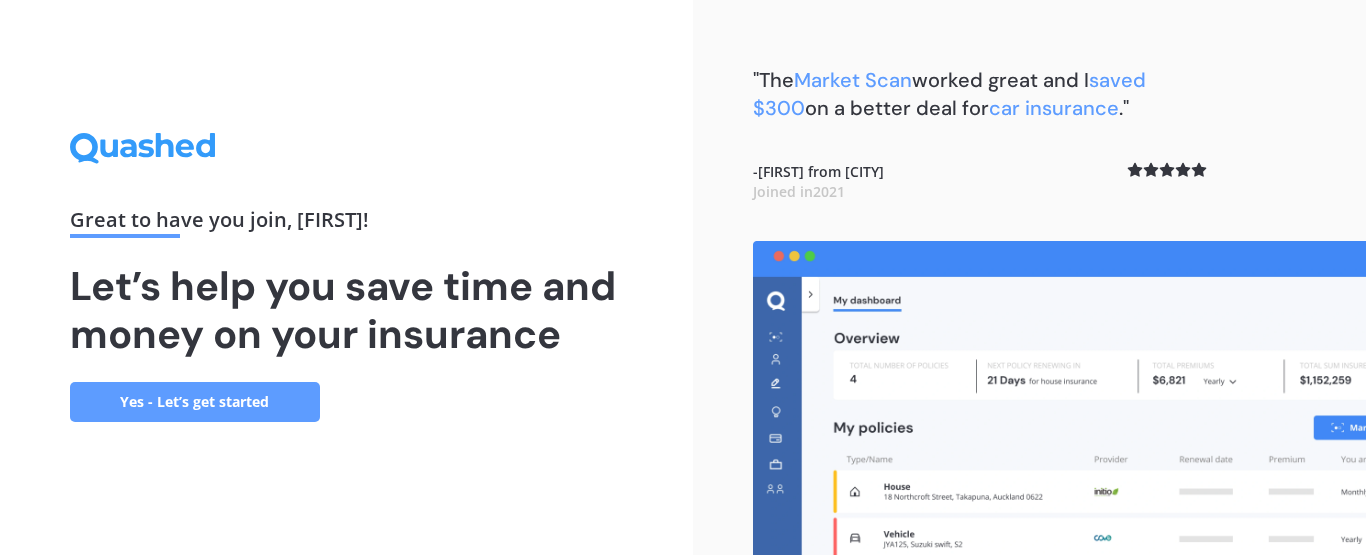 click on "Yes - Let’s get started" at bounding box center (195, 402) 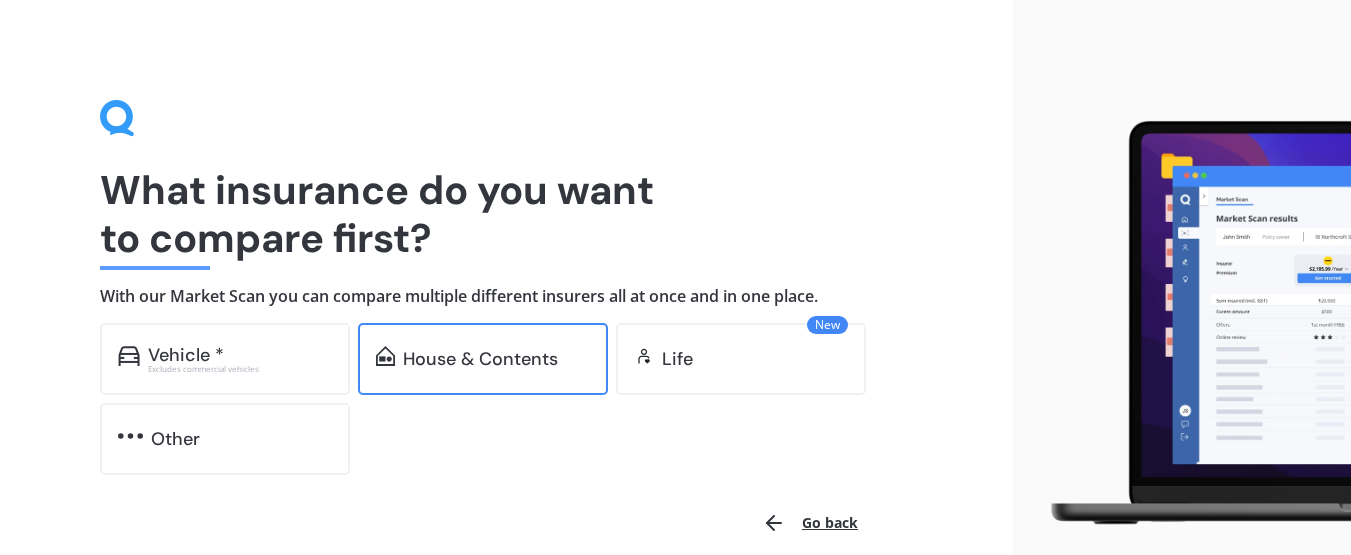 click on "House & Contents" at bounding box center (480, 359) 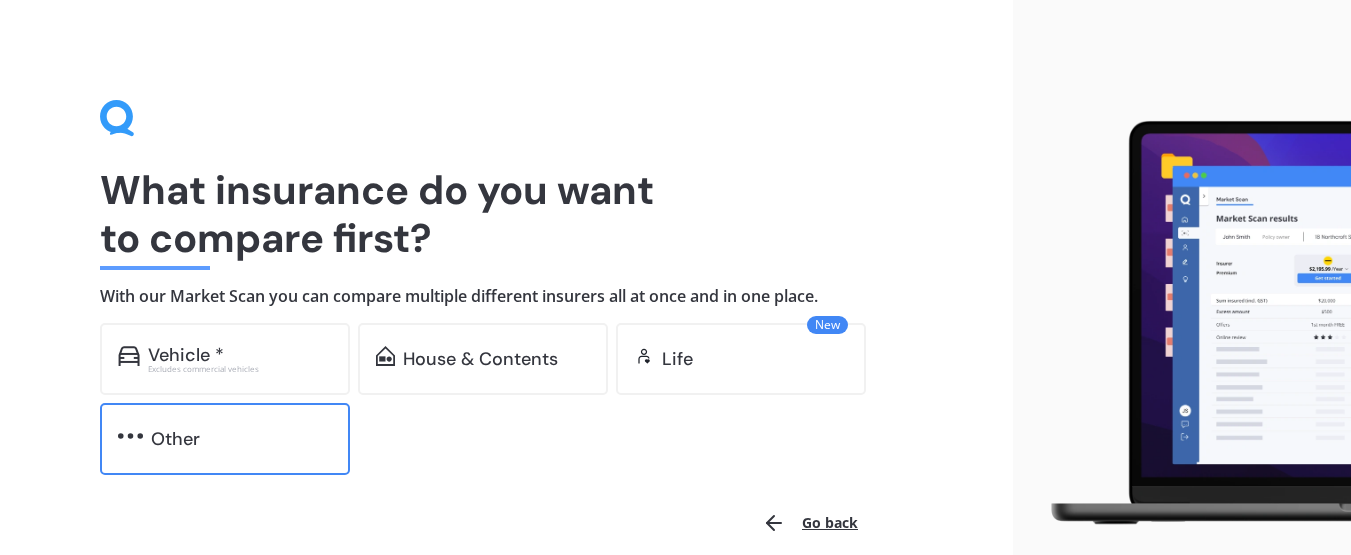 click on "Other" at bounding box center [241, 439] 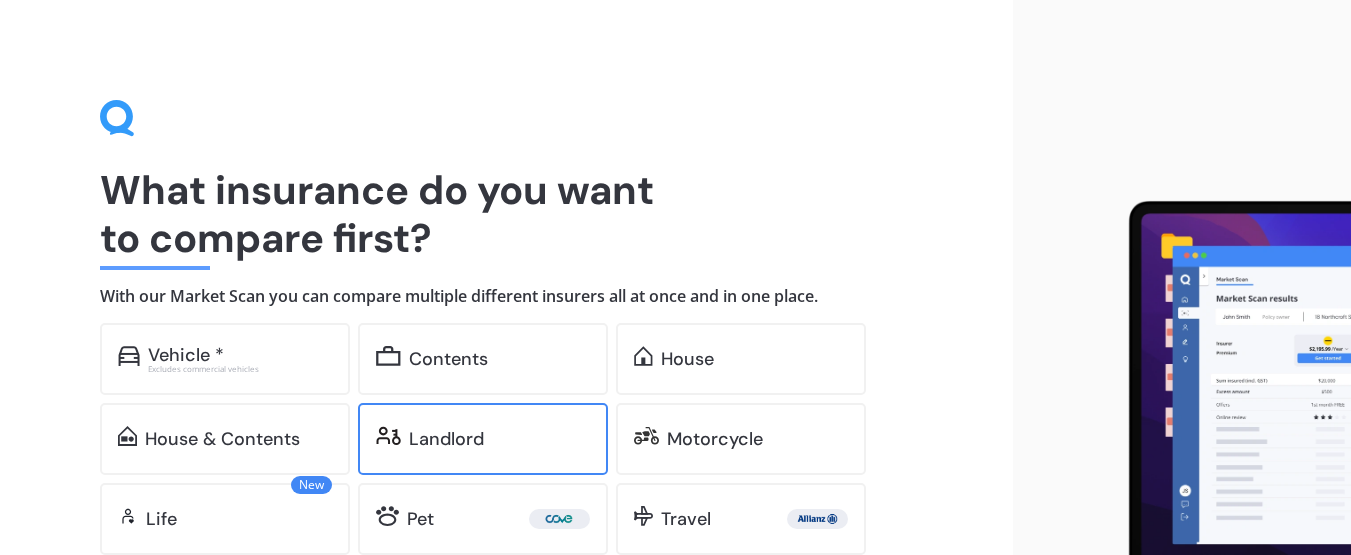 click on "Landlord" at bounding box center [483, 439] 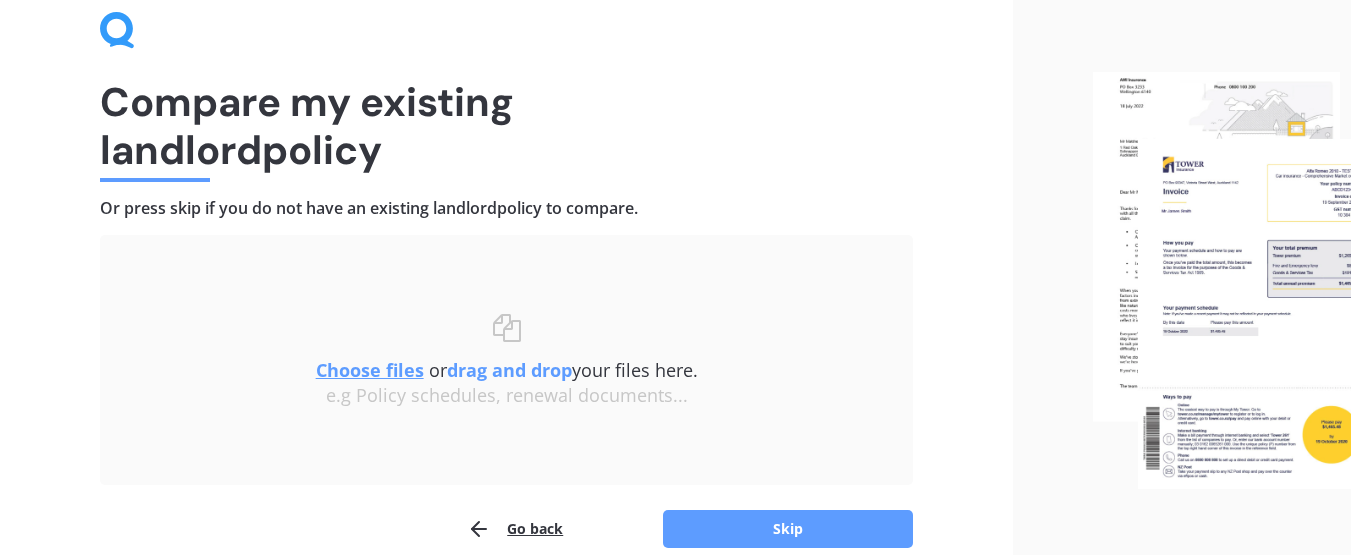 scroll, scrollTop: 91, scrollLeft: 0, axis: vertical 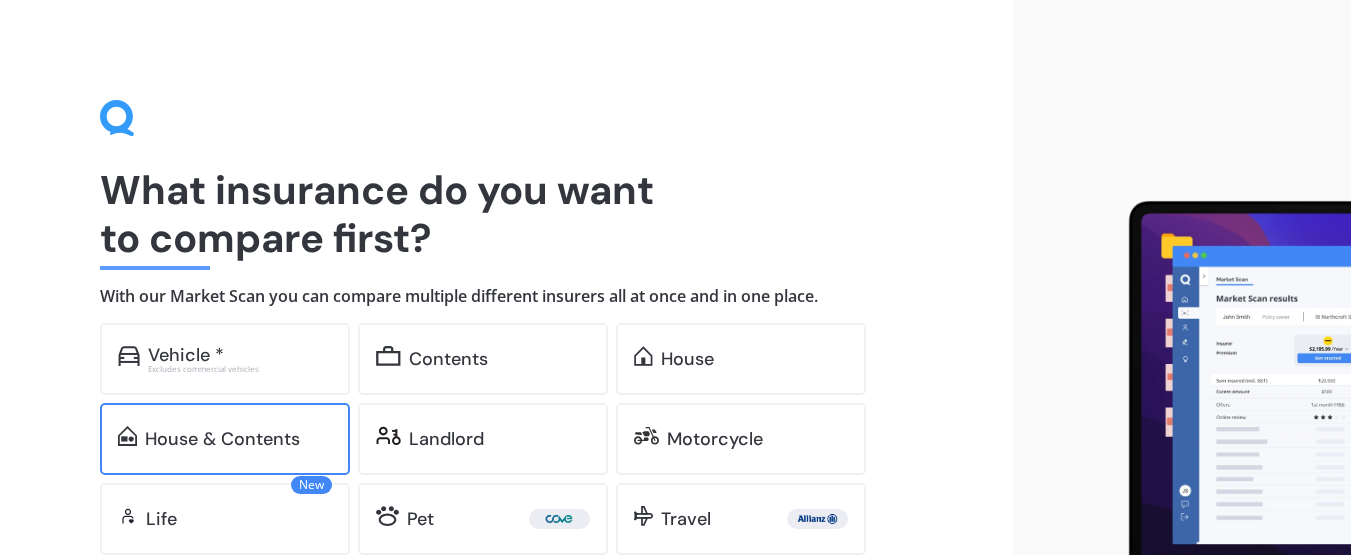click on "House & Contents" at bounding box center (222, 439) 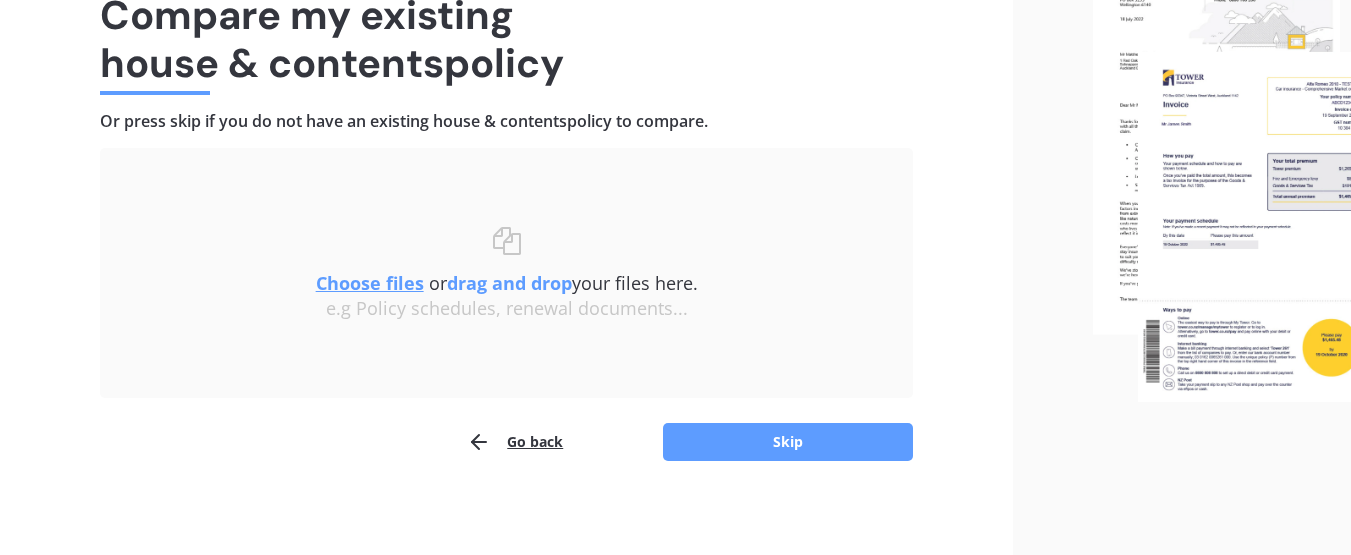scroll, scrollTop: 178, scrollLeft: 0, axis: vertical 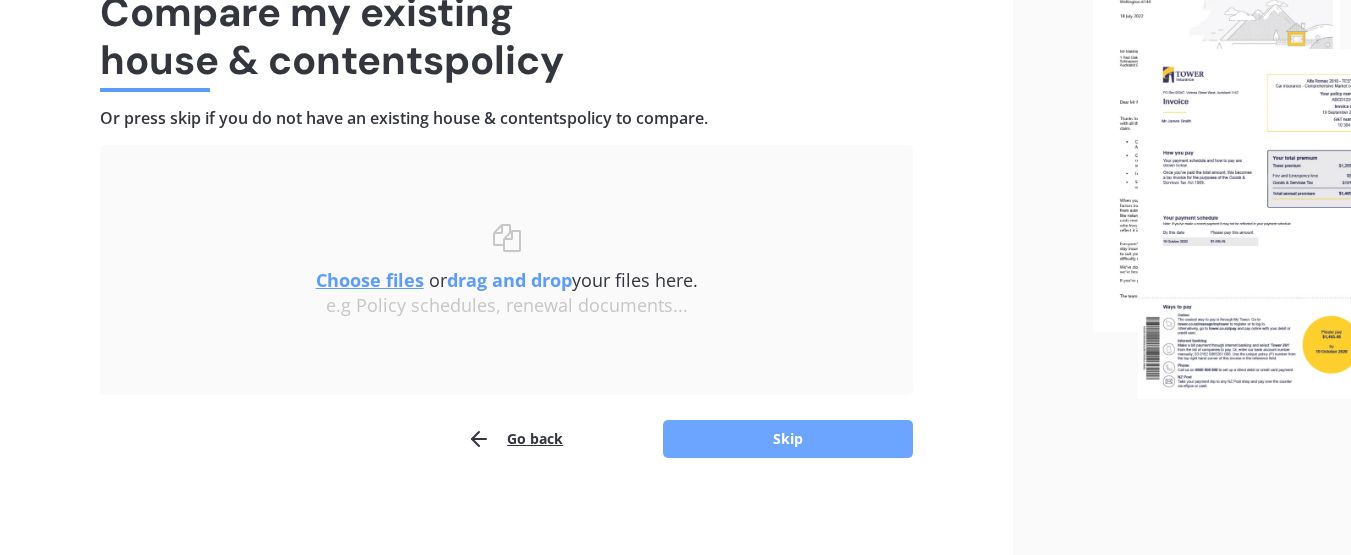 click on "Skip" at bounding box center (788, 439) 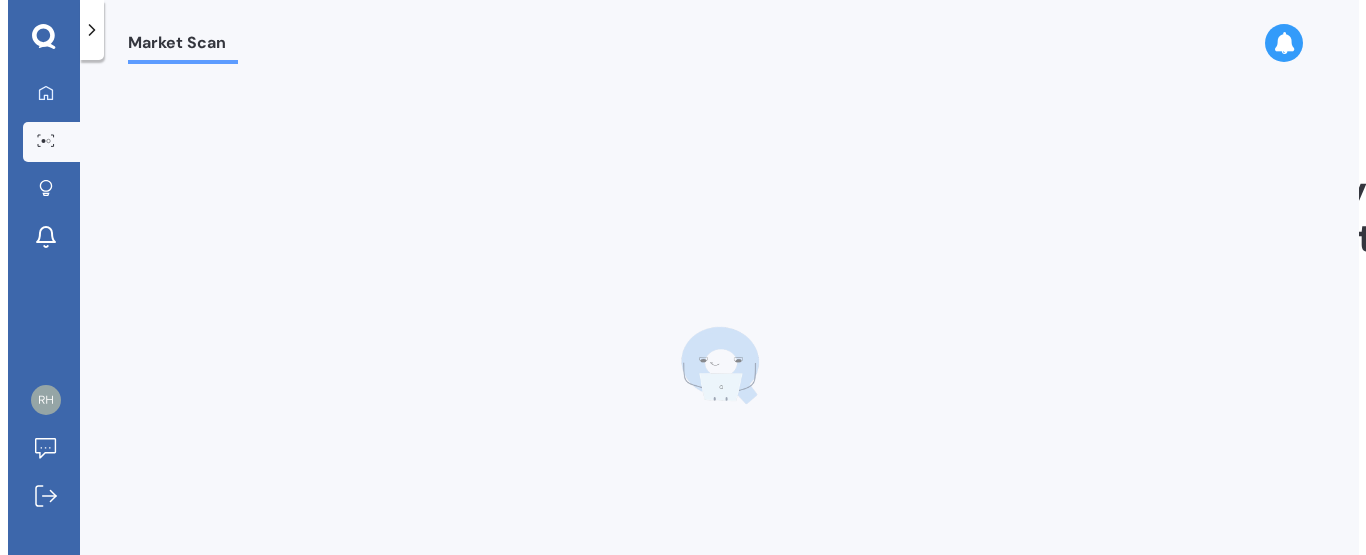 scroll, scrollTop: 0, scrollLeft: 0, axis: both 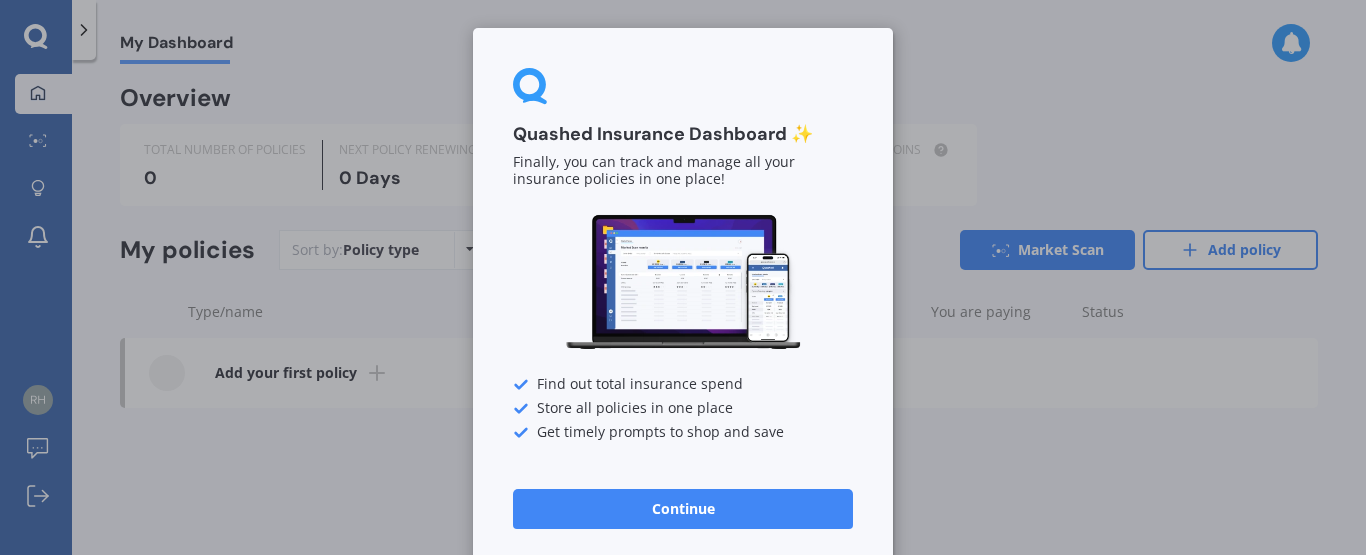 click on "Continue" at bounding box center (683, 509) 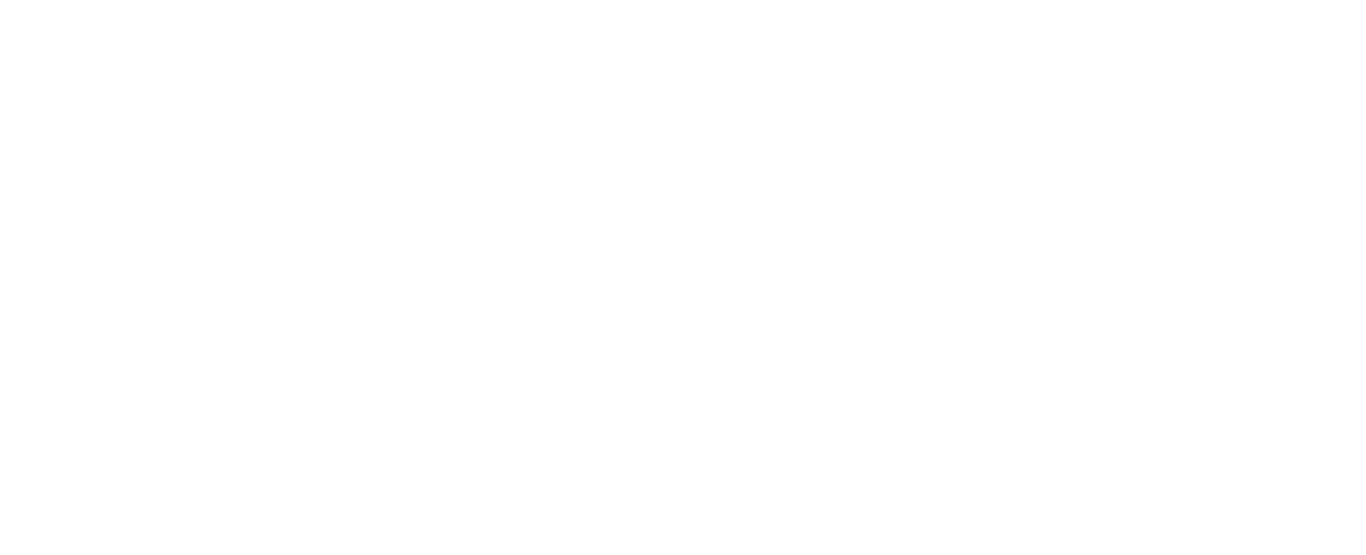 scroll, scrollTop: 0, scrollLeft: 0, axis: both 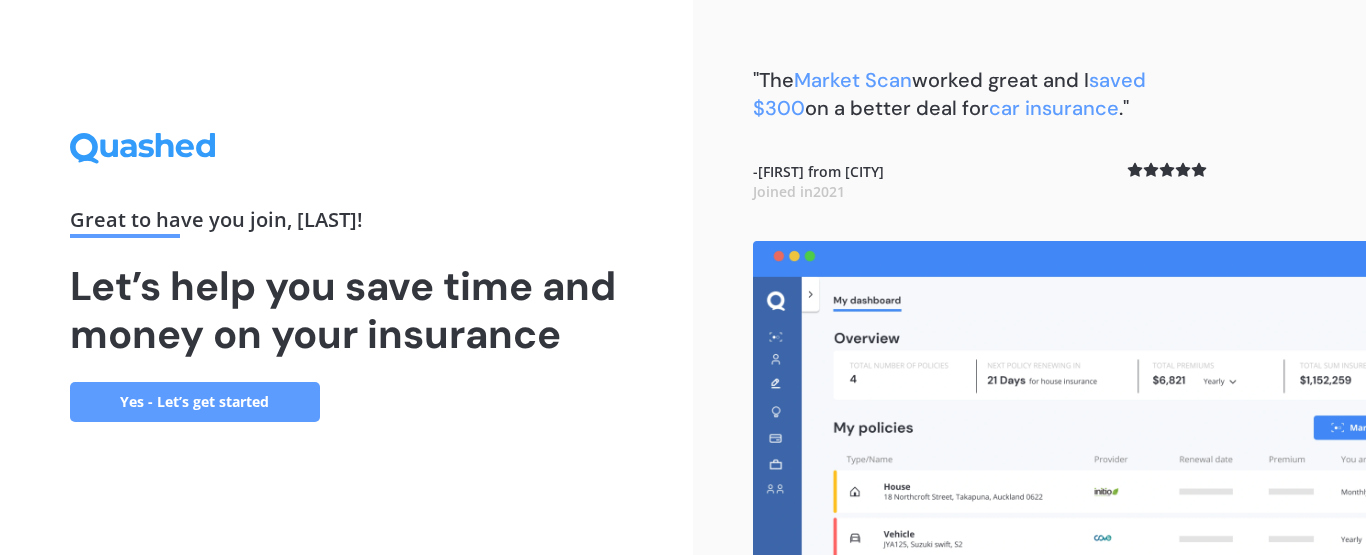 click on "Yes - Let’s get started" at bounding box center [195, 402] 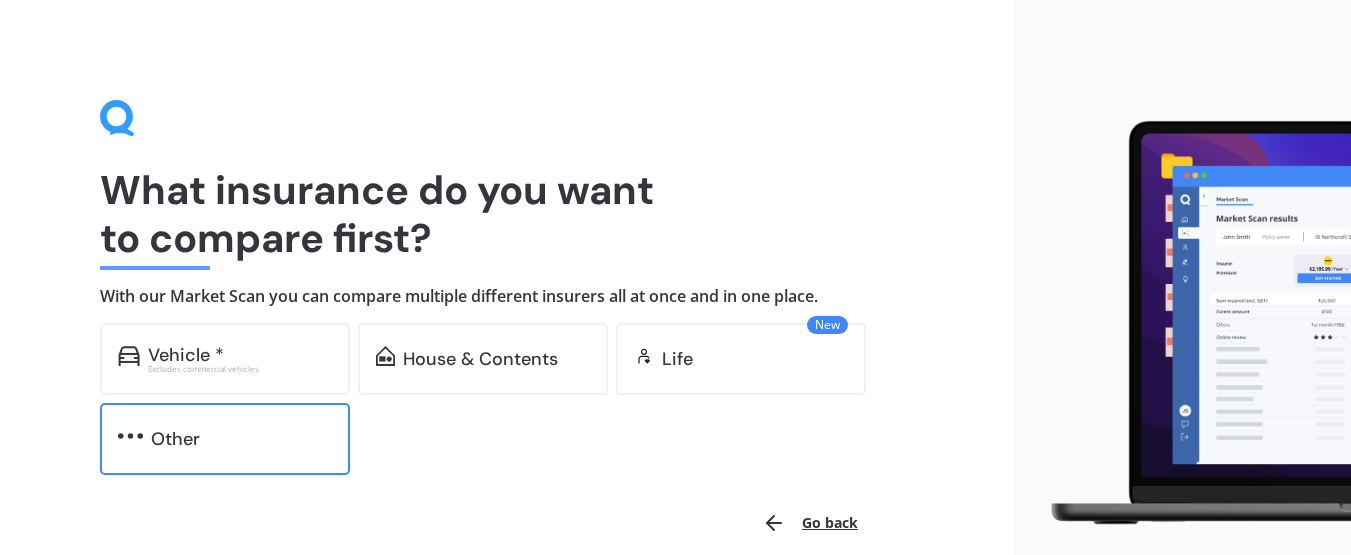 click on "Other" at bounding box center (241, 439) 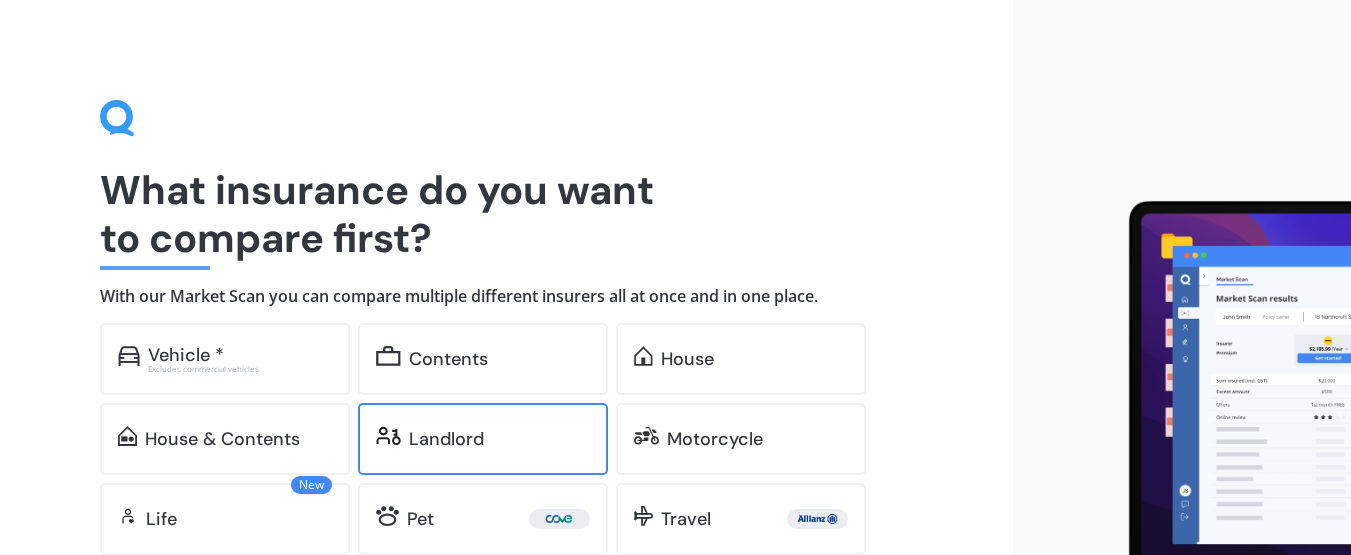 click on "Landlord" at bounding box center [483, 439] 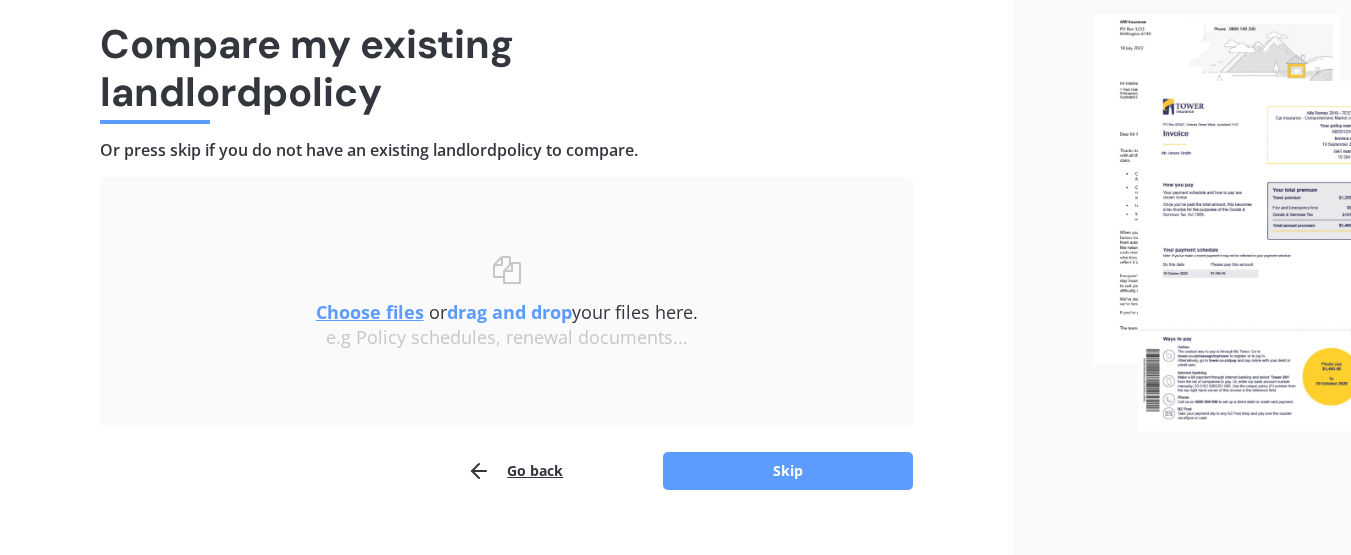 scroll, scrollTop: 182, scrollLeft: 0, axis: vertical 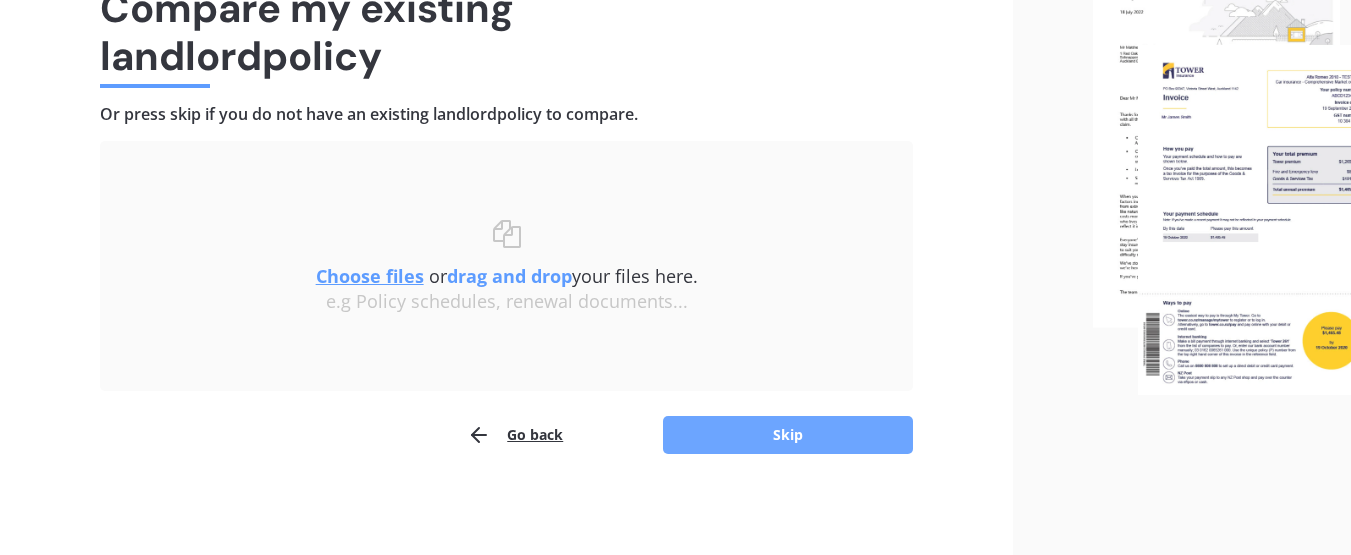 click on "Skip" at bounding box center (788, 435) 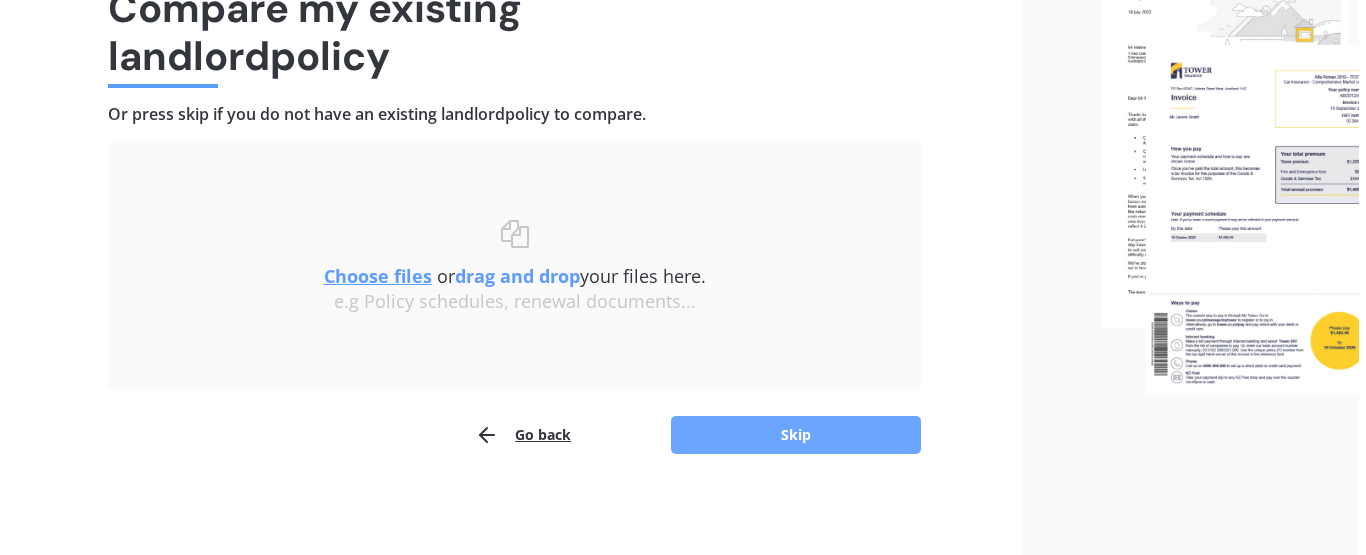 scroll, scrollTop: 0, scrollLeft: 0, axis: both 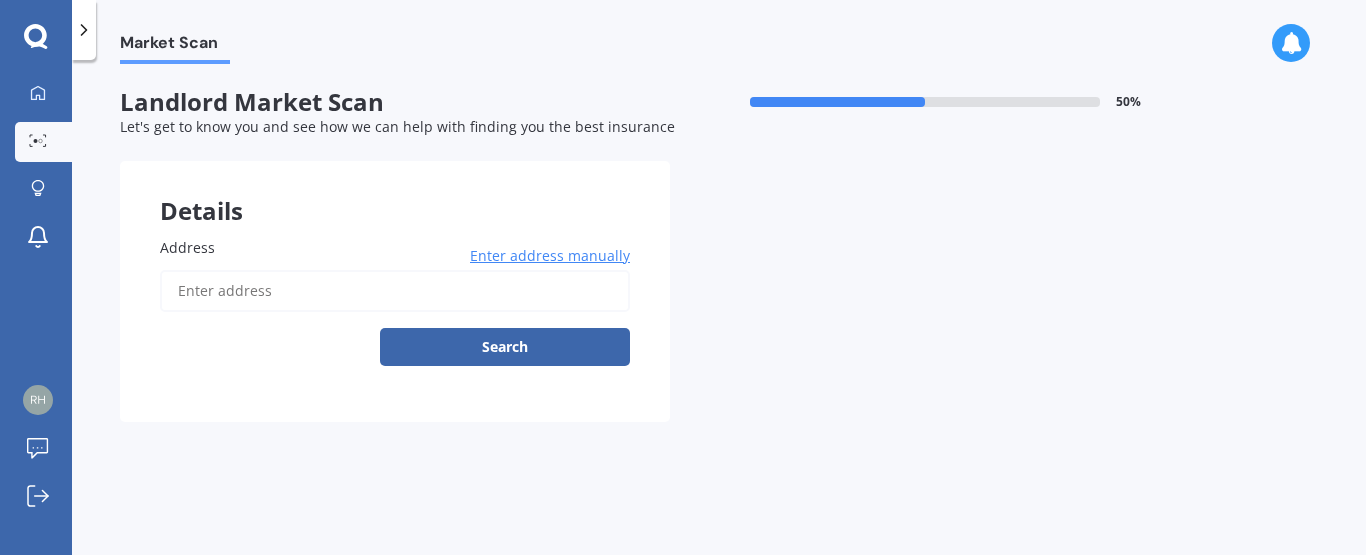 click on "Address" at bounding box center [395, 291] 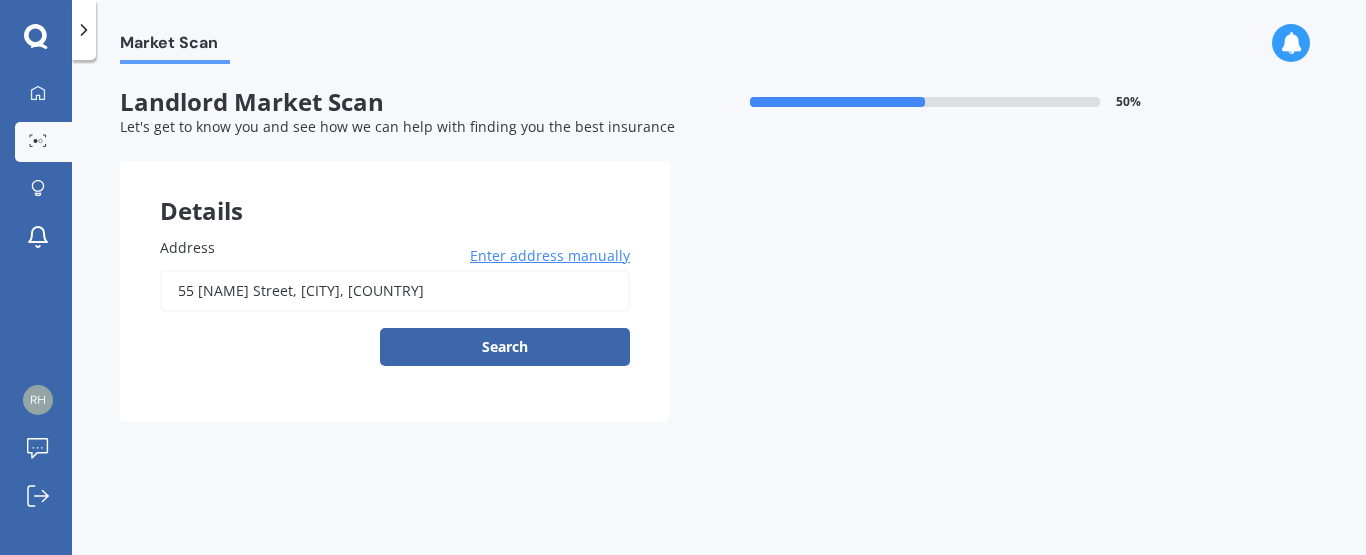 type on "[NUMBER] [STREET], [CITY] [POSTAL_CODE]" 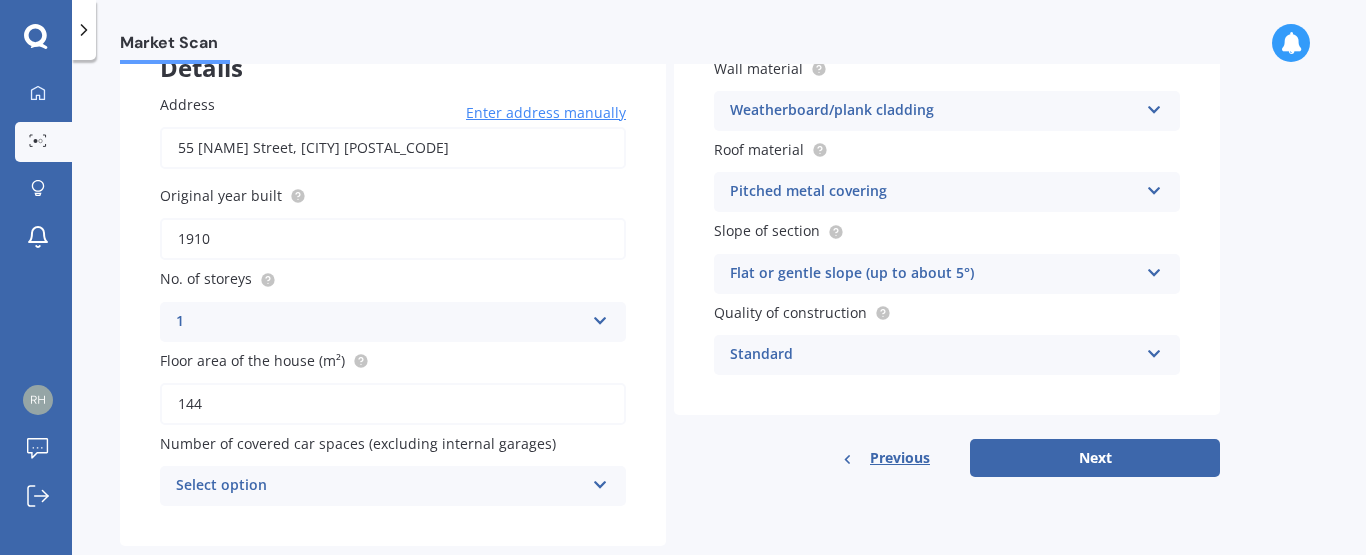 scroll, scrollTop: 186, scrollLeft: 0, axis: vertical 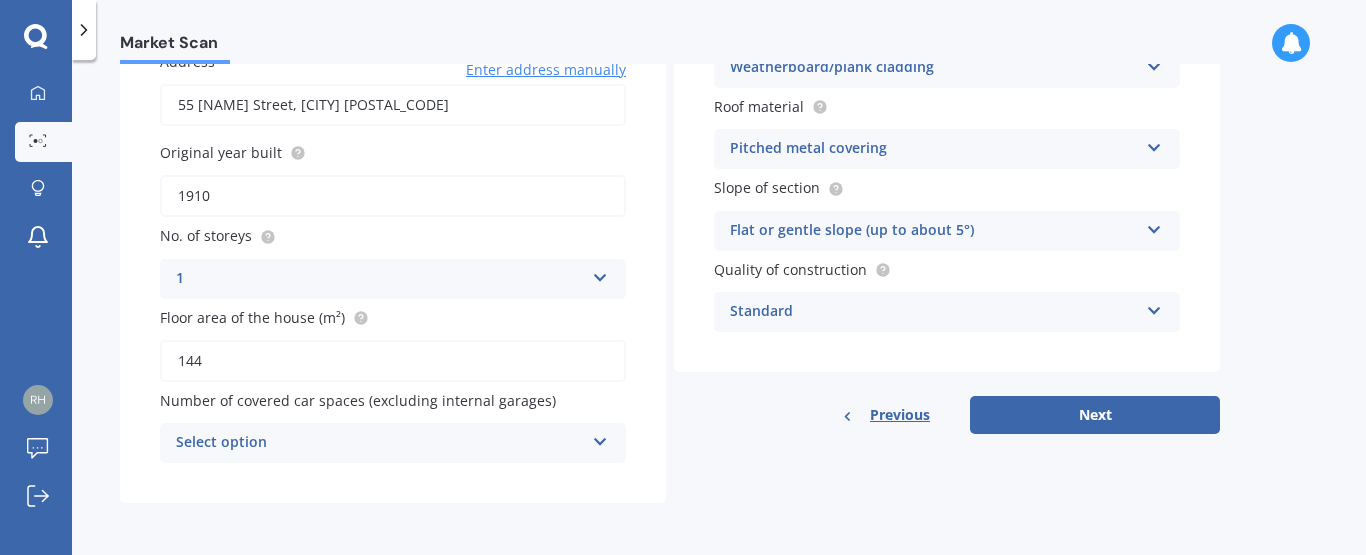 click at bounding box center [600, 438] 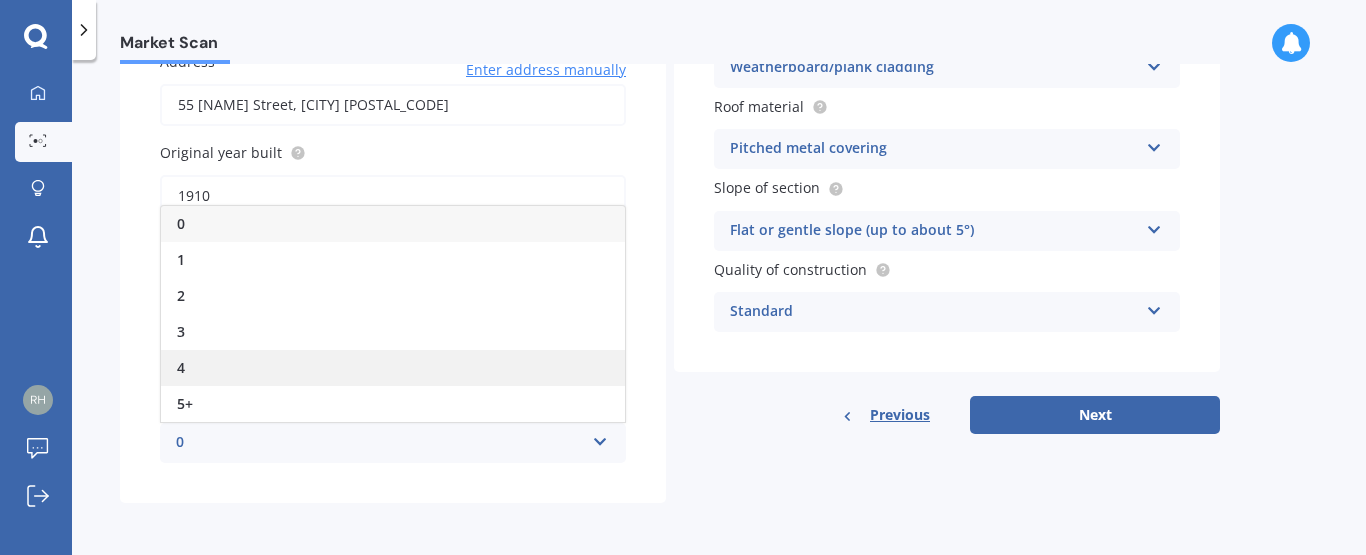 click on "4" at bounding box center [393, 368] 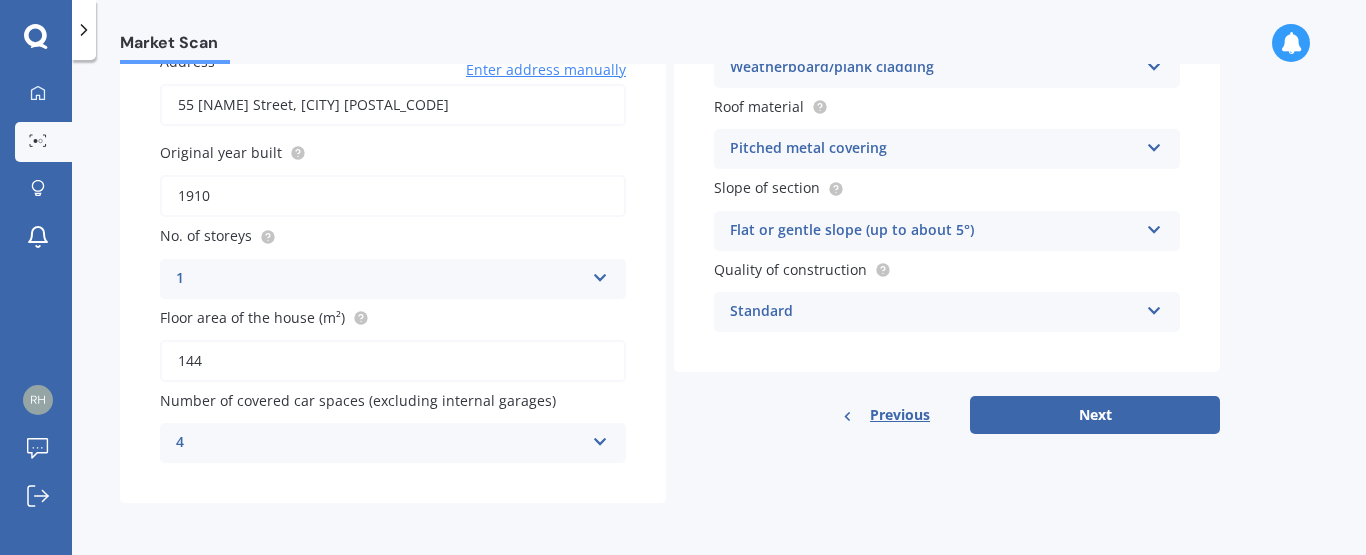 click on "4 0 1 2 3 4 5+" at bounding box center [393, 443] 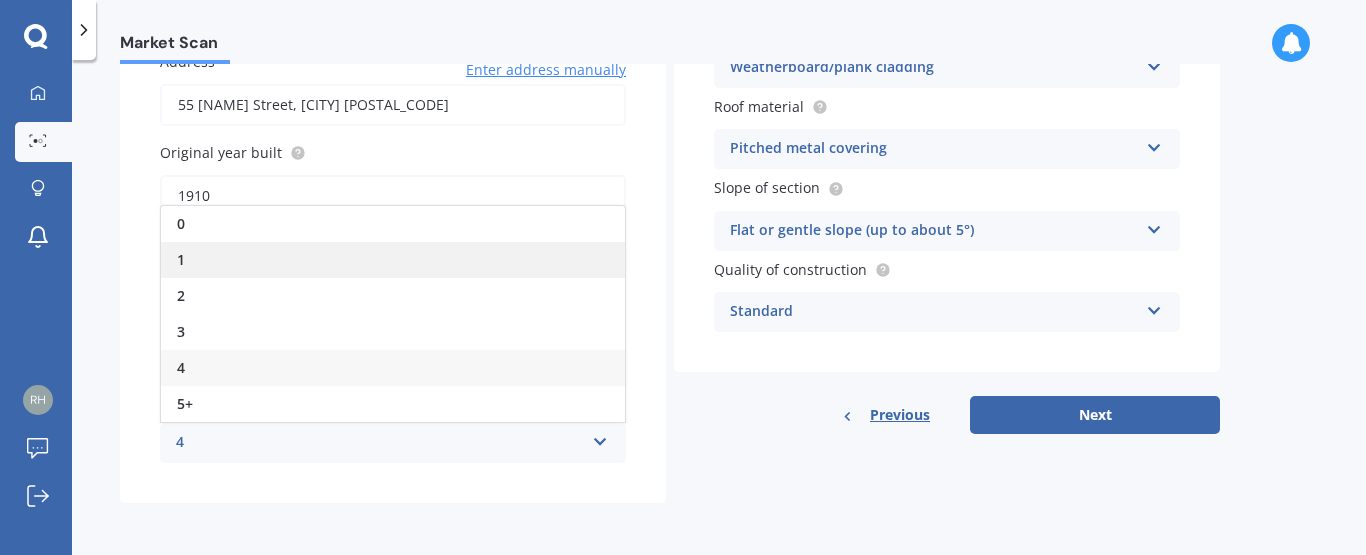 click on "1" at bounding box center [393, 260] 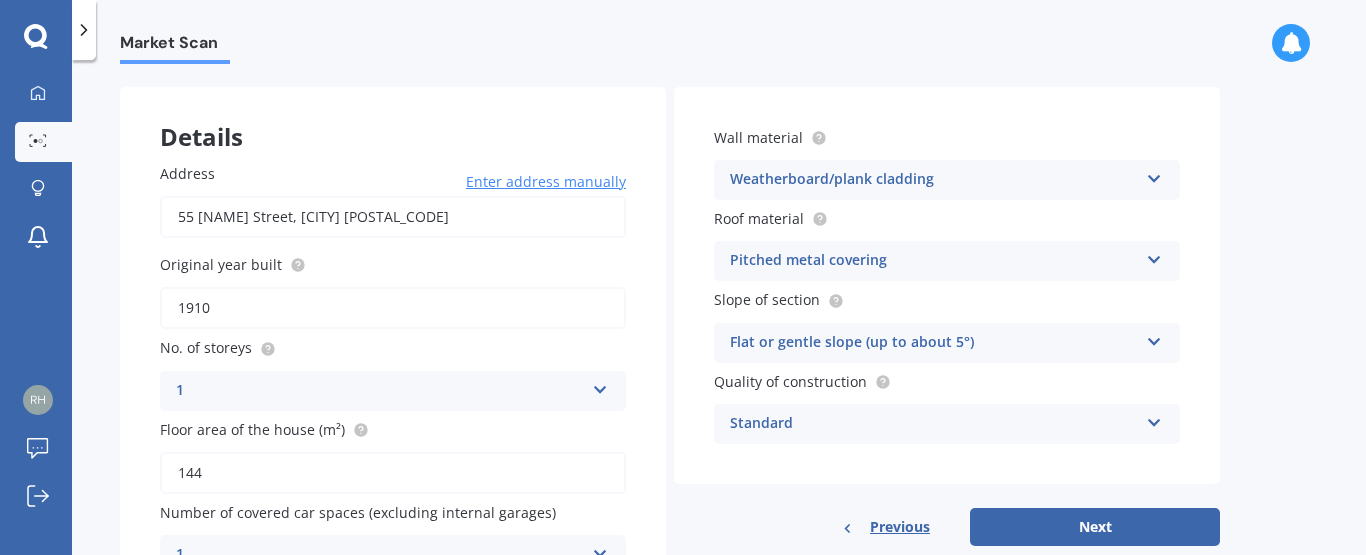 scroll, scrollTop: 94, scrollLeft: 0, axis: vertical 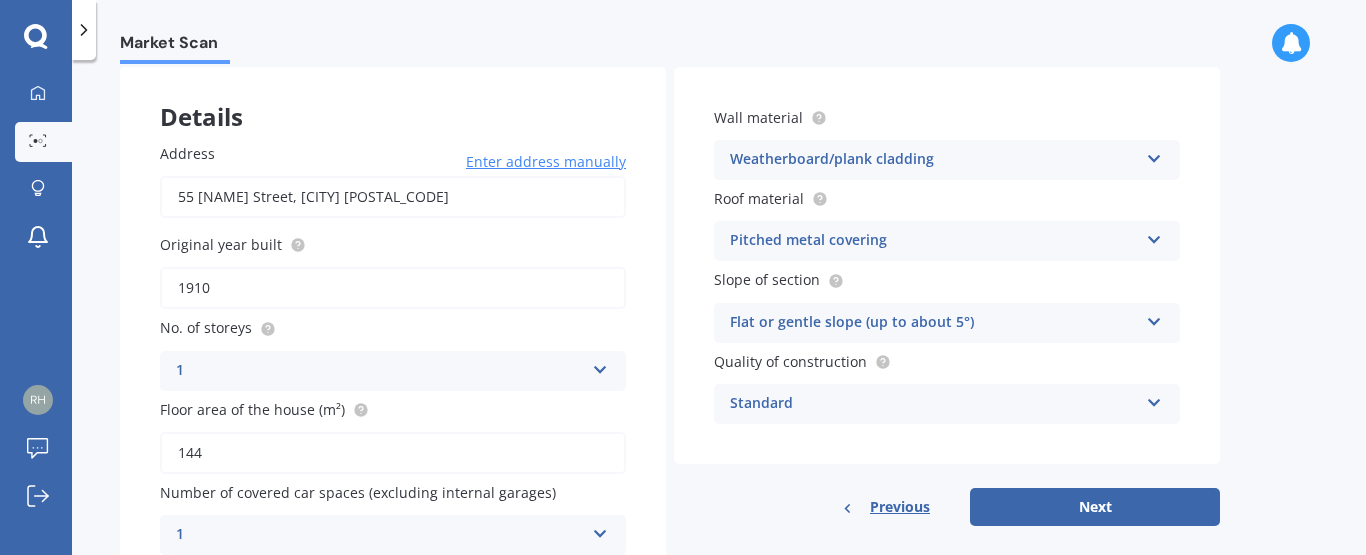 click at bounding box center (1154, 236) 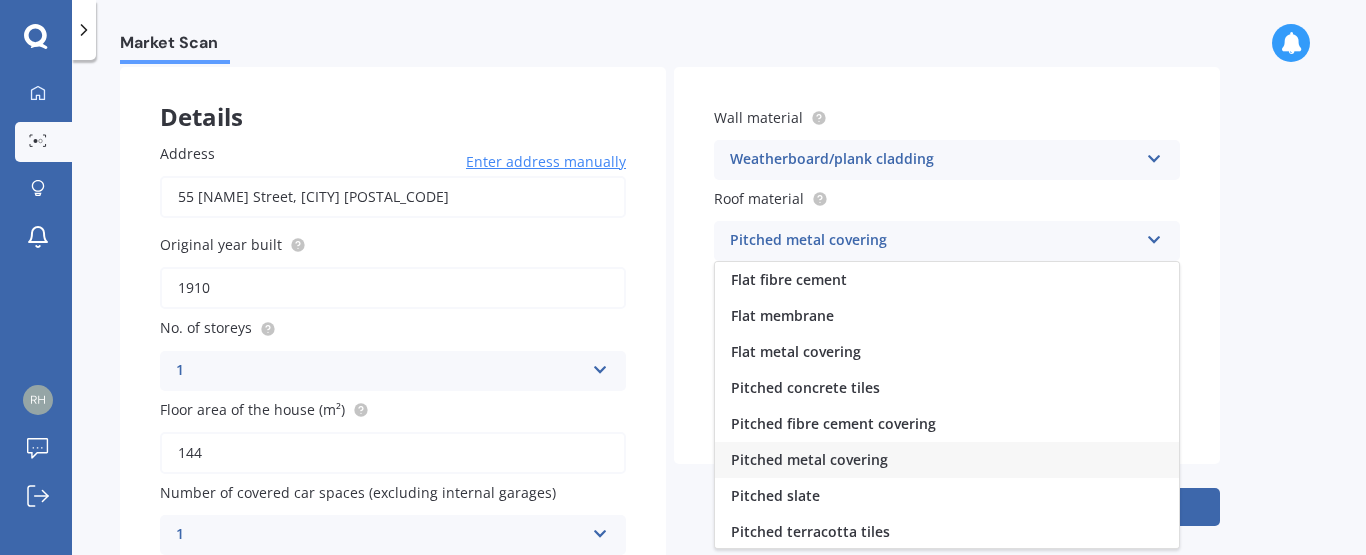 click at bounding box center (1154, 236) 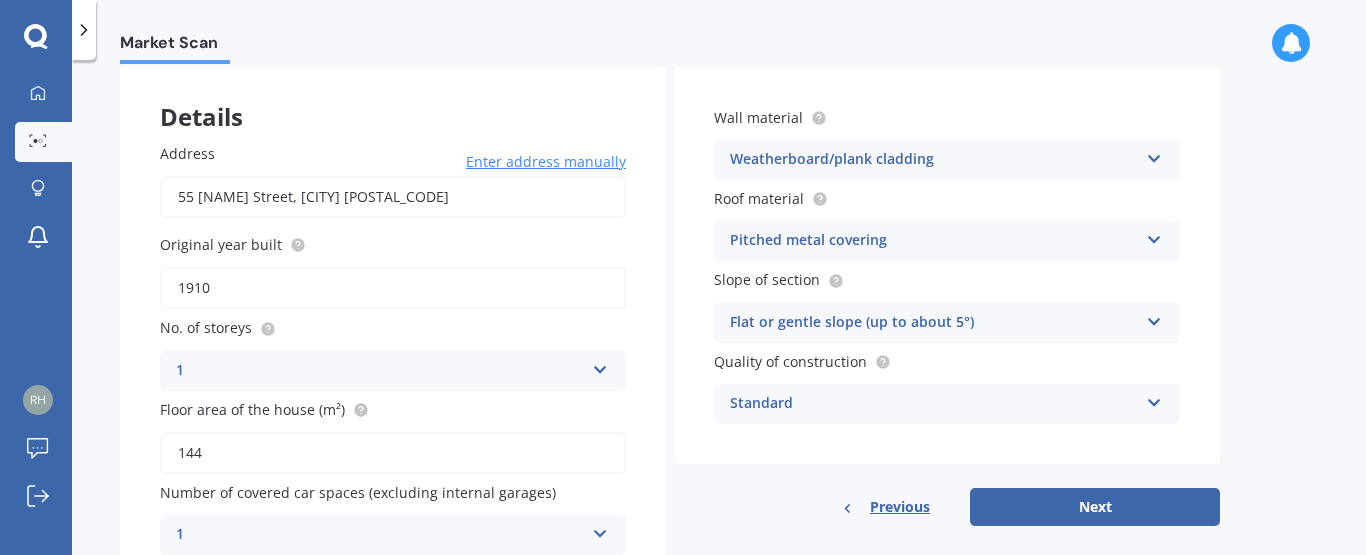 click at bounding box center (1154, 318) 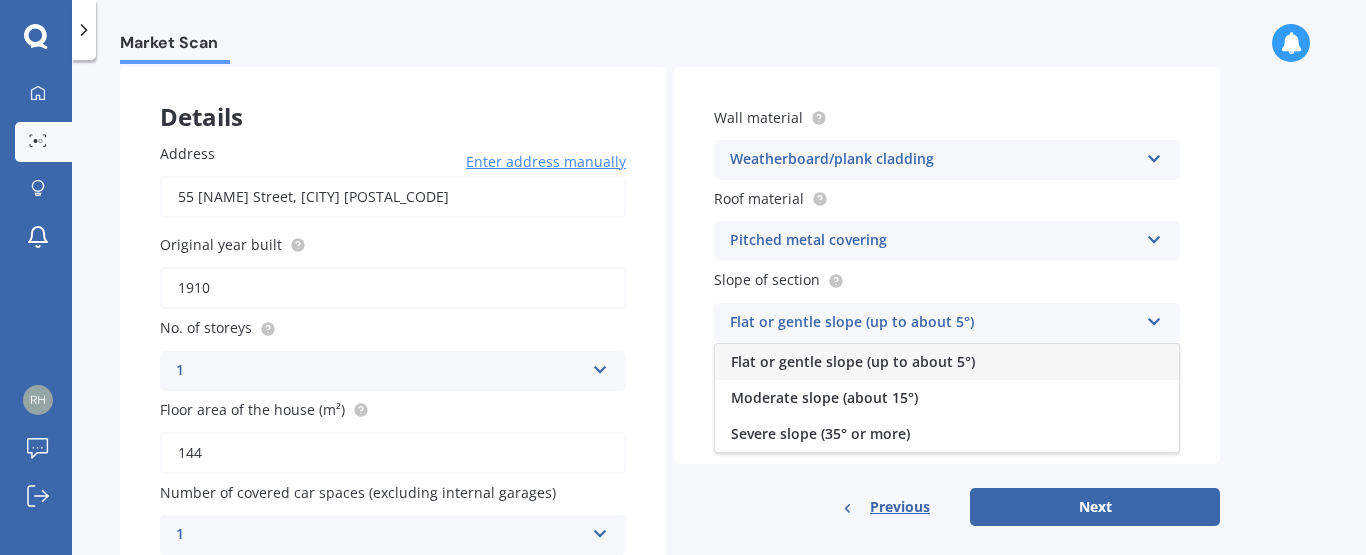 click at bounding box center (1154, 318) 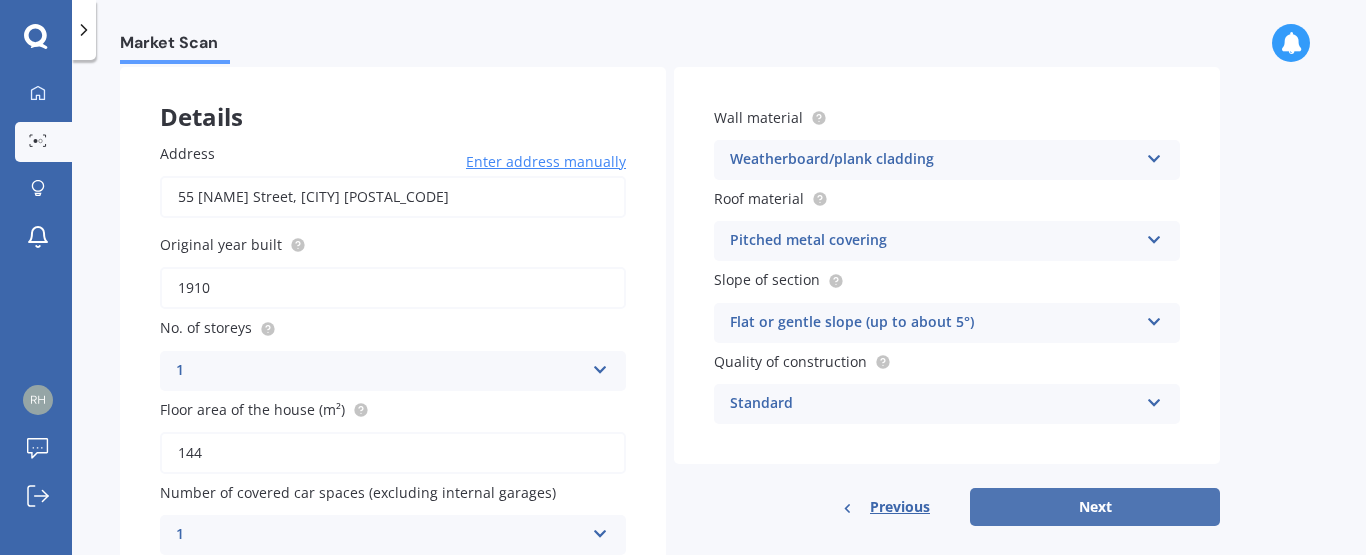 click on "Next" at bounding box center (1095, 507) 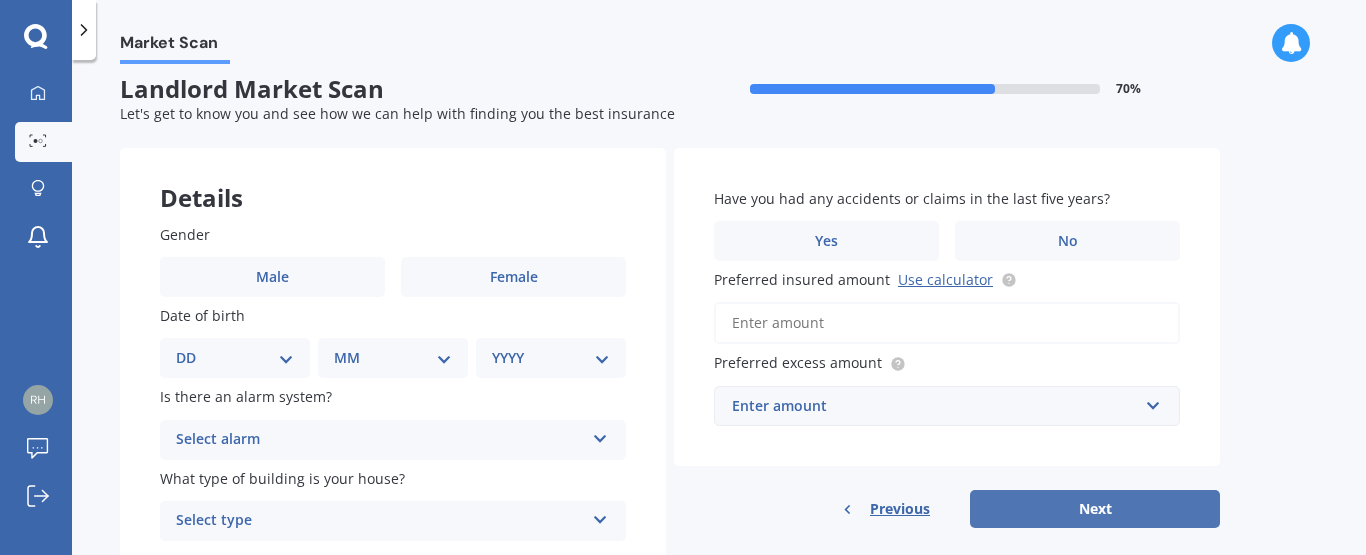 scroll, scrollTop: 0, scrollLeft: 0, axis: both 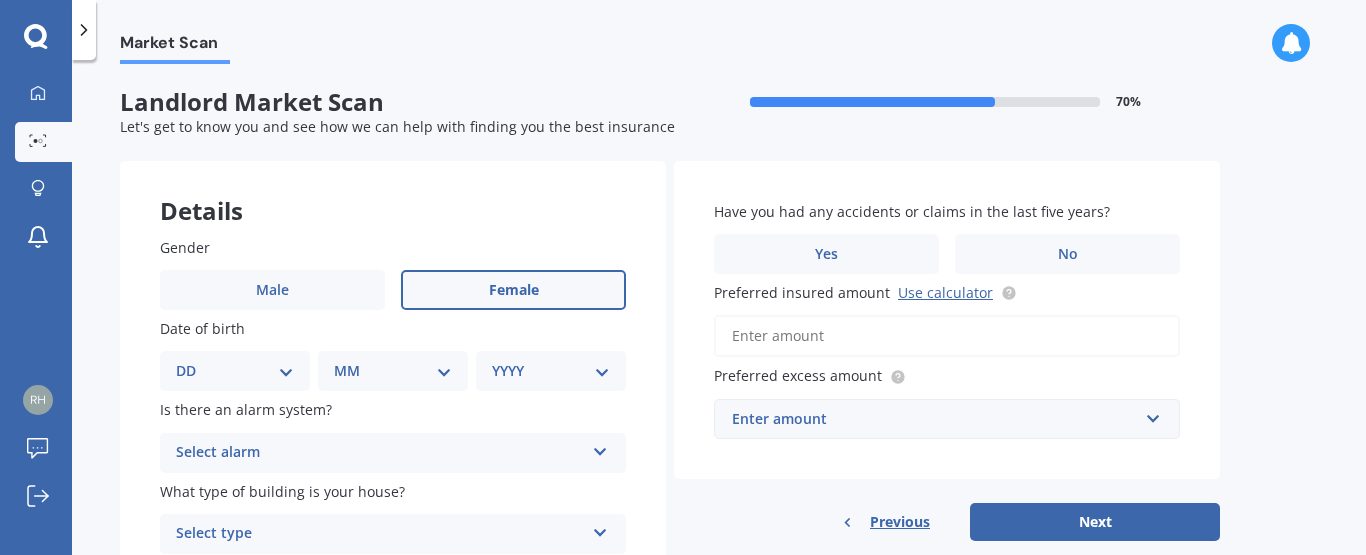 click on "Female" at bounding box center [514, 290] 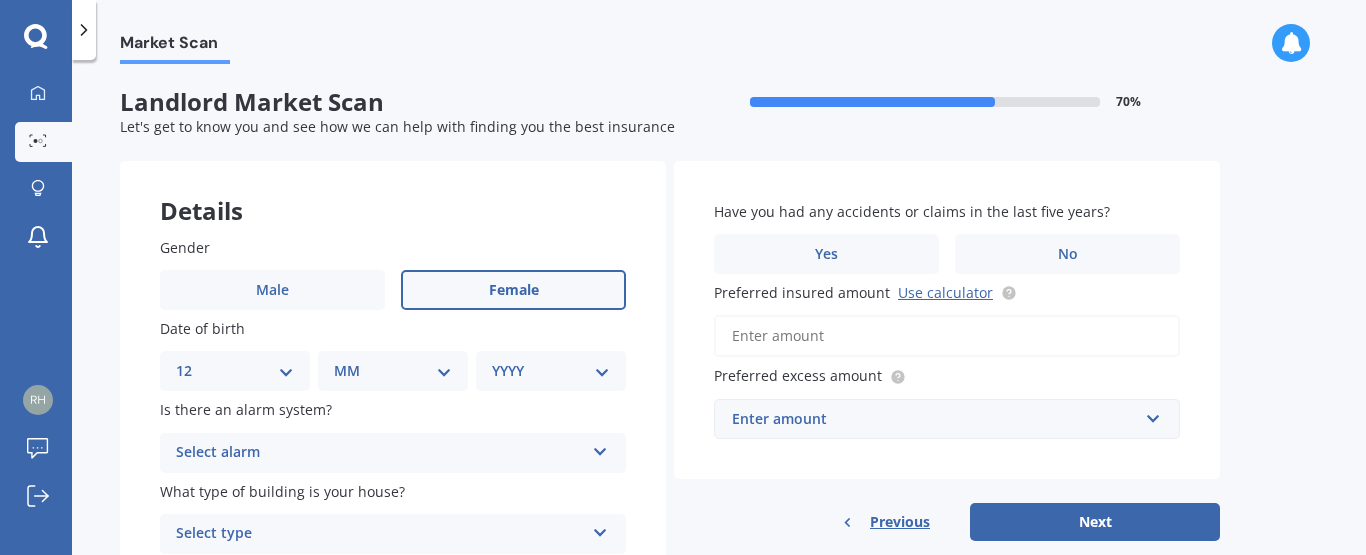 click on "DD 01 02 03 04 05 06 07 08 09 10 11 12 13 14 15 16 17 18 19 20 21 22 23 24 25 26 27 28 29 30 31" at bounding box center [235, 371] 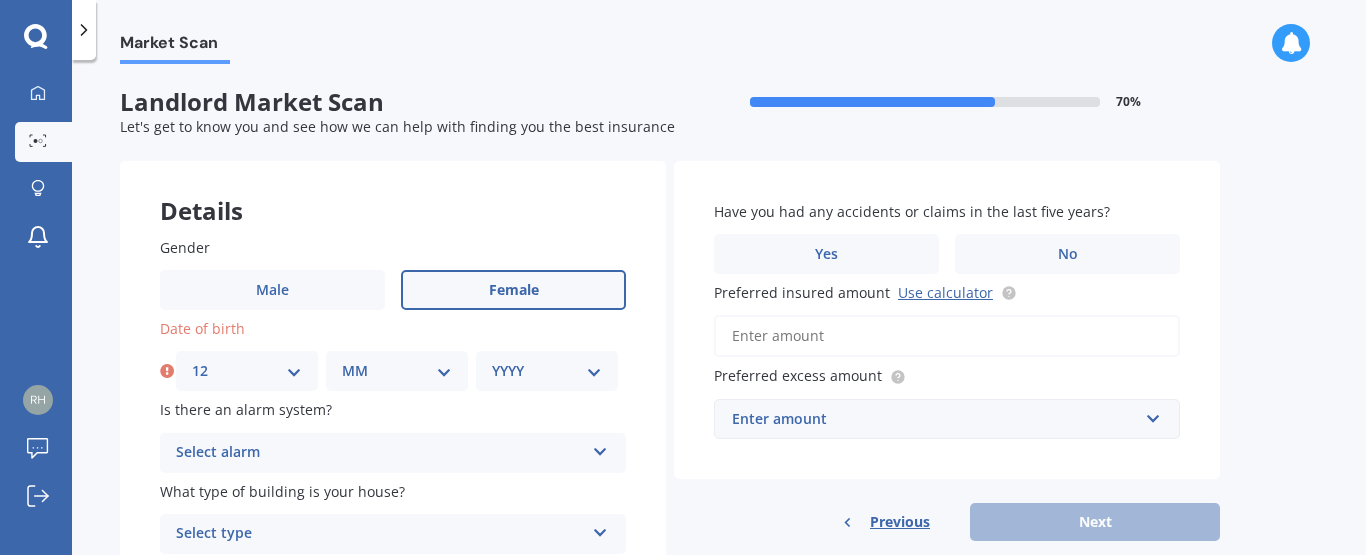 click on "MM 01 02 03 04 05 06 07 08 09 10 11 12" at bounding box center (397, 371) 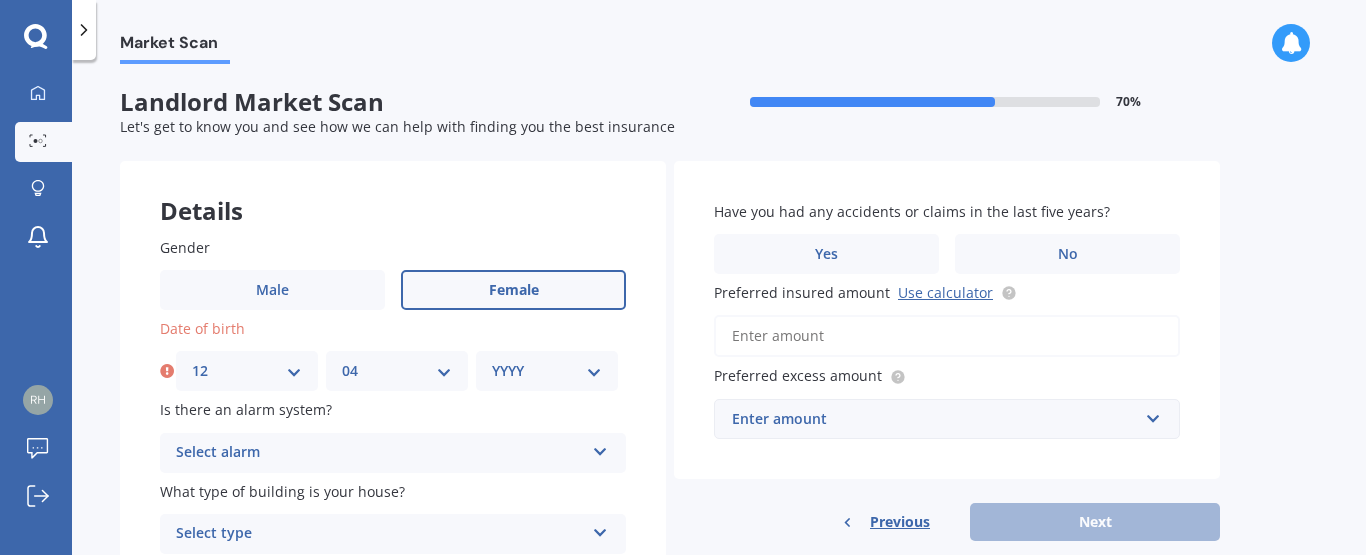 click on "MM 01 02 03 04 05 06 07 08 09 10 11 12" at bounding box center [397, 371] 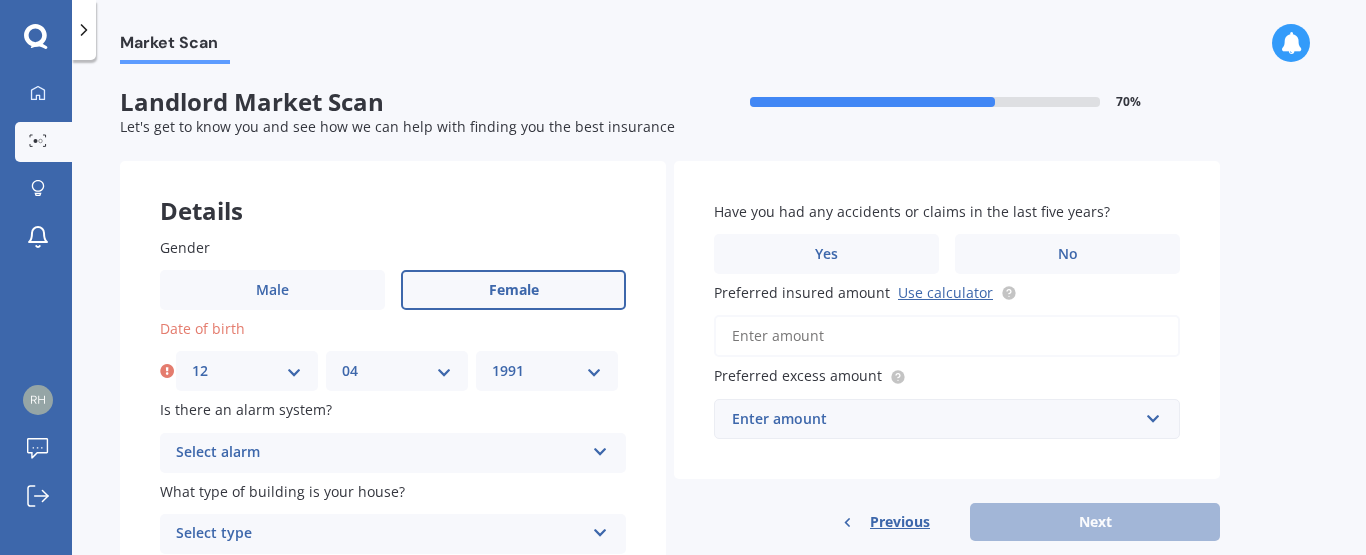 click on "YYYY 2009 2008 2007 2006 2005 2004 2003 2002 2001 2000 1999 1998 1997 1996 1995 1994 1993 1992 1991 1990 1989 1988 1987 1986 1985 1984 1983 1982 1981 1980 1979 1978 1977 1976 1975 1974 1973 1972 1971 1970 1969 1968 1967 1966 1965 1964 1963 1962 1961 1960 1959 1958 1957 1956 1955 1954 1953 1952 1951 1950 1949 1948 1947 1946 1945 1944 1943 1942 1941 1940 1939 1938 1937 1936 1935 1934 1933 1932 1931 1930 1929 1928 1927 1926 1925 1924 1923 1922 1921 1920 1919 1918 1917 1916 1915 1914 1913 1912 1911 1910" at bounding box center [547, 371] 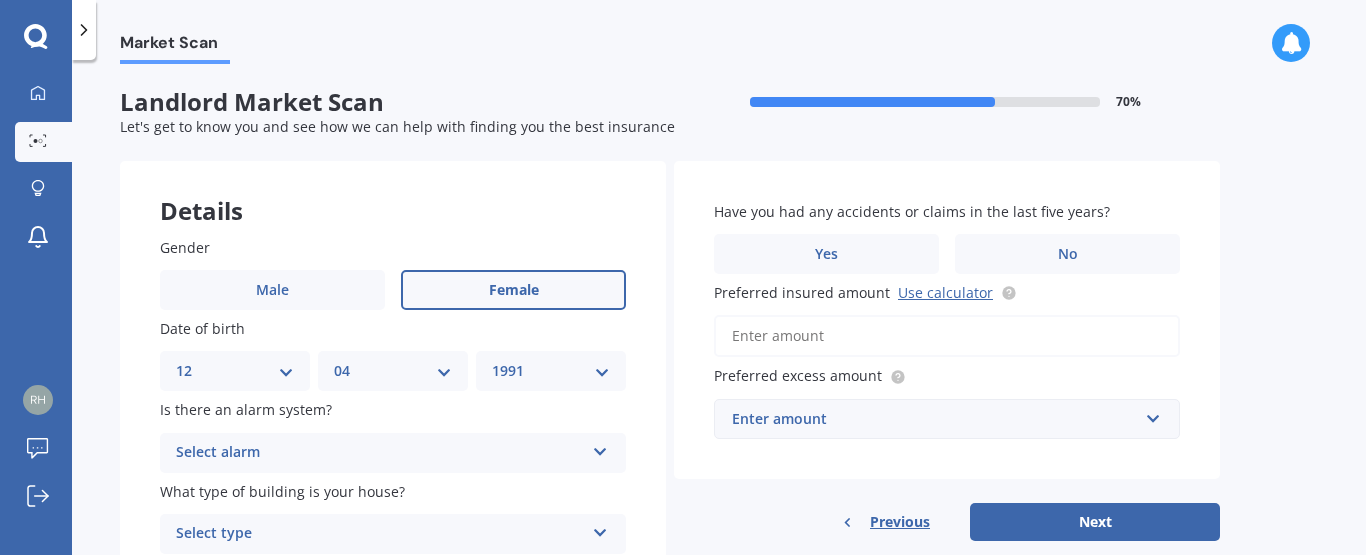 click on "YYYY 2009 2008 2007 2006 2005 2004 2003 2002 2001 2000 1999 1998 1997 1996 1995 1994 1993 1992 1991 1990 1989 1988 1987 1986 1985 1984 1983 1982 1981 1980 1979 1978 1977 1976 1975 1974 1973 1972 1971 1970 1969 1968 1967 1966 1965 1964 1963 1962 1961 1960 1959 1958 1957 1956 1955 1954 1953 1952 1951 1950 1949 1948 1947 1946 1945 1944 1943 1942 1941 1940 1939 1938 1937 1936 1935 1934 1933 1932 1931 1930 1929 1928 1927 1926 1925 1924 1923 1922 1921 1920 1919 1918 1917 1916 1915 1914 1913 1912 1911 1910" at bounding box center (551, 371) 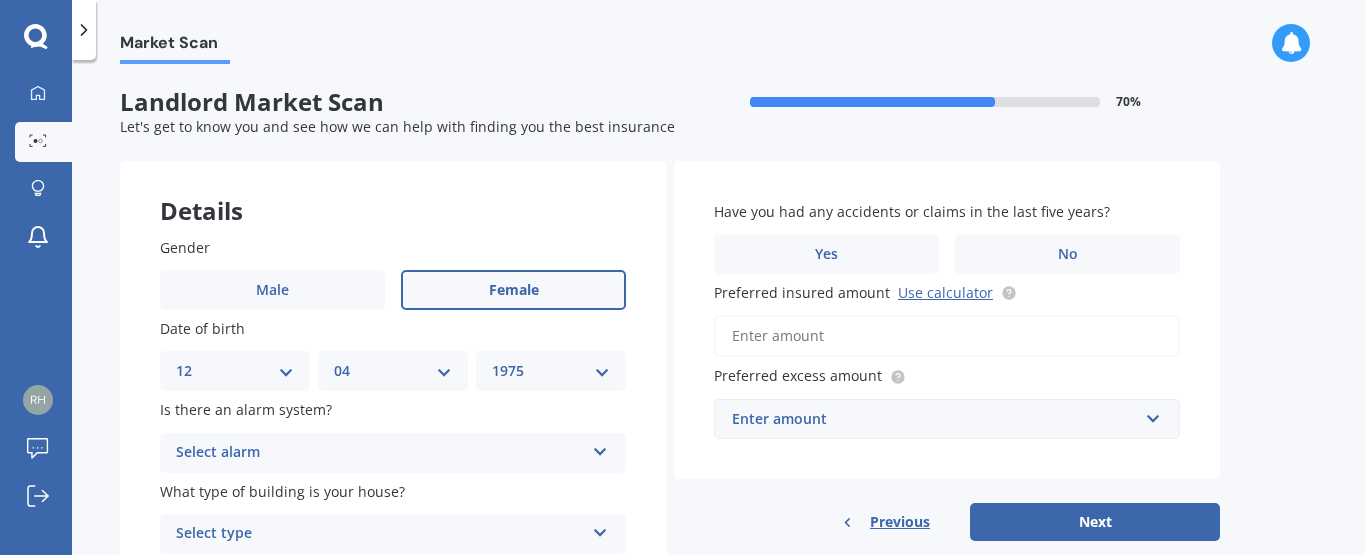 click on "YYYY 2009 2008 2007 2006 2005 2004 2003 2002 2001 2000 1999 1998 1997 1996 1995 1994 1993 1992 1991 1990 1989 1988 1987 1986 1985 1984 1983 1982 1981 1980 1979 1978 1977 1976 1975 1974 1973 1972 1971 1970 1969 1968 1967 1966 1965 1964 1963 1962 1961 1960 1959 1958 1957 1956 1955 1954 1953 1952 1951 1950 1949 1948 1947 1946 1945 1944 1943 1942 1941 1940 1939 1938 1937 1936 1935 1934 1933 1932 1931 1930 1929 1928 1927 1926 1925 1924 1923 1922 1921 1920 1919 1918 1917 1916 1915 1914 1913 1912 1911 1910" at bounding box center [551, 371] 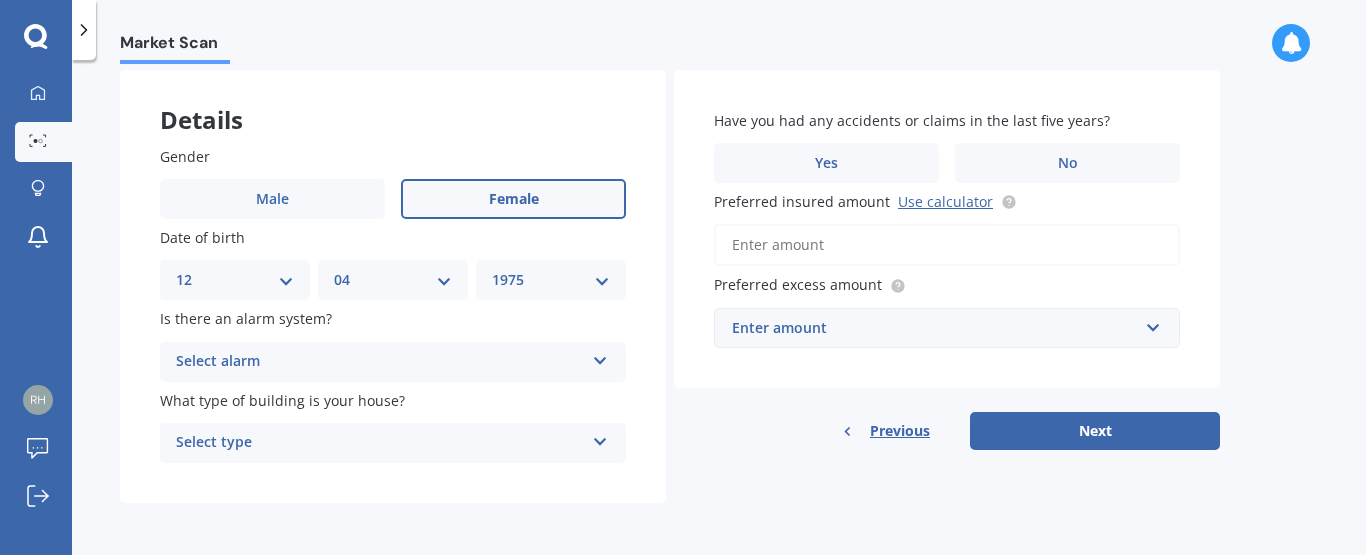 click at bounding box center (600, 357) 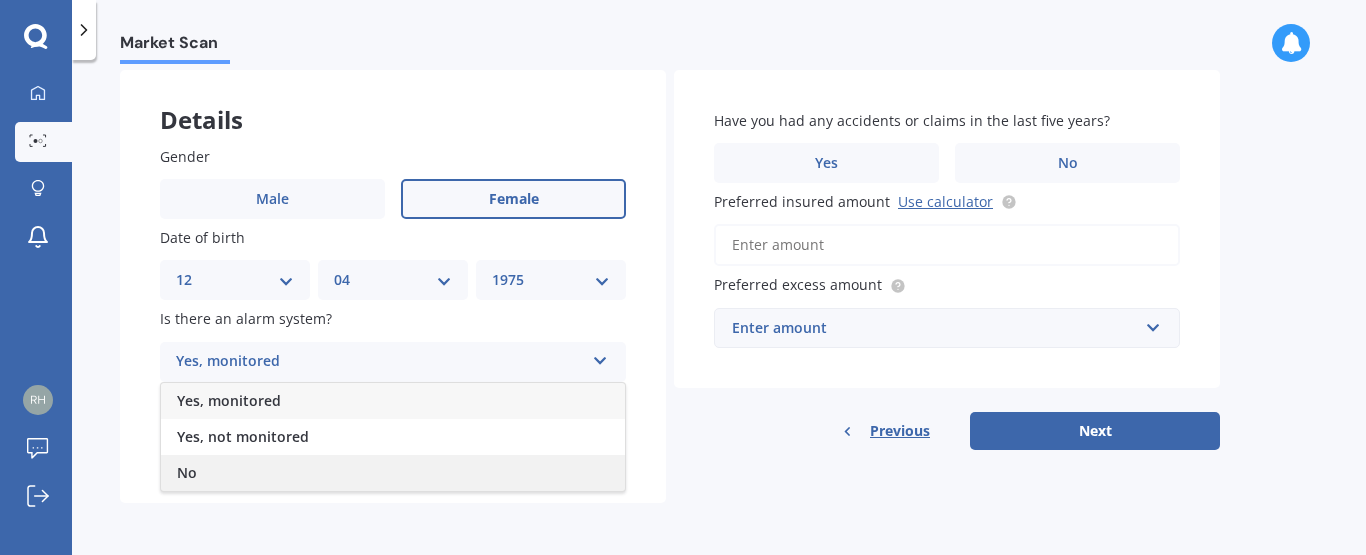 click on "No" at bounding box center (393, 473) 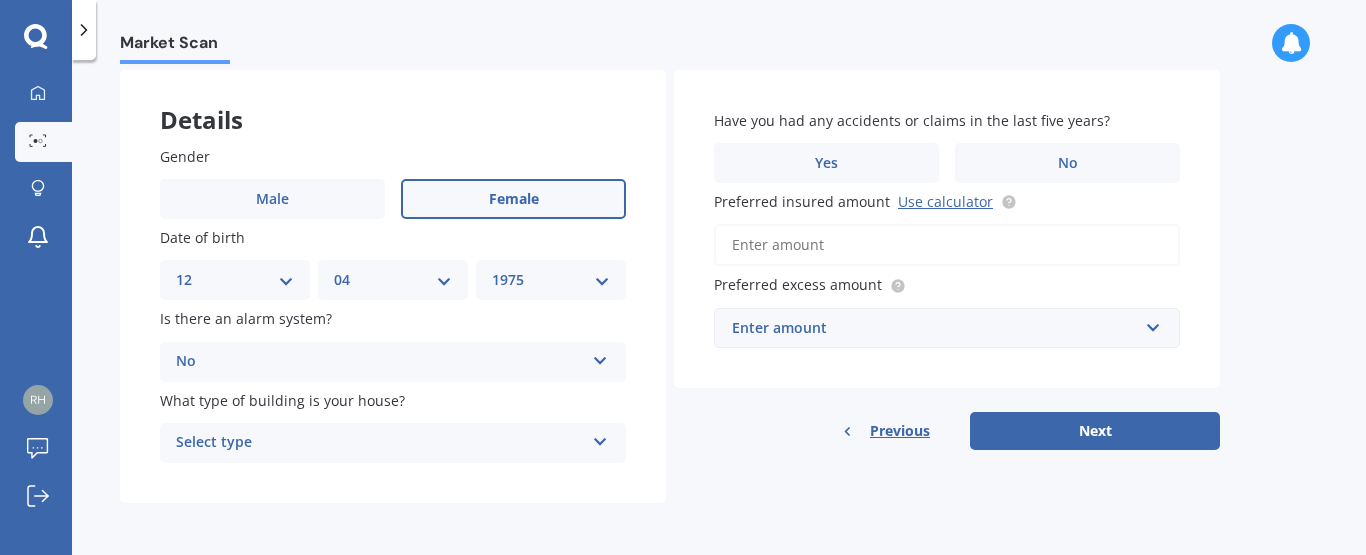 click on "Select type" at bounding box center [380, 443] 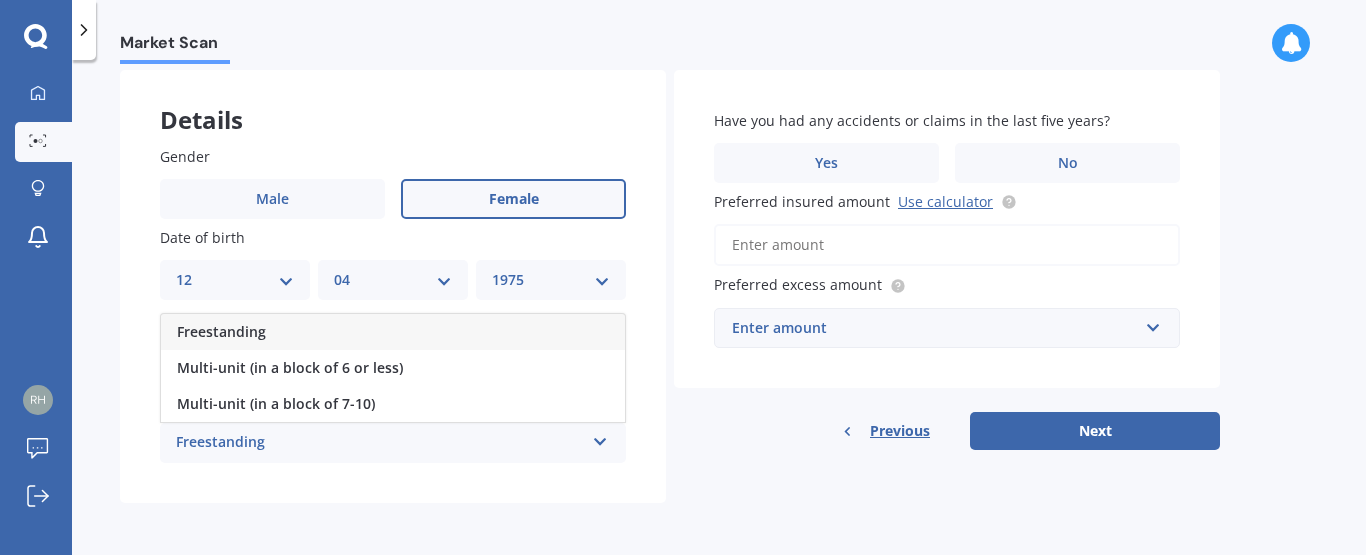 click on "Freestanding" at bounding box center (380, 443) 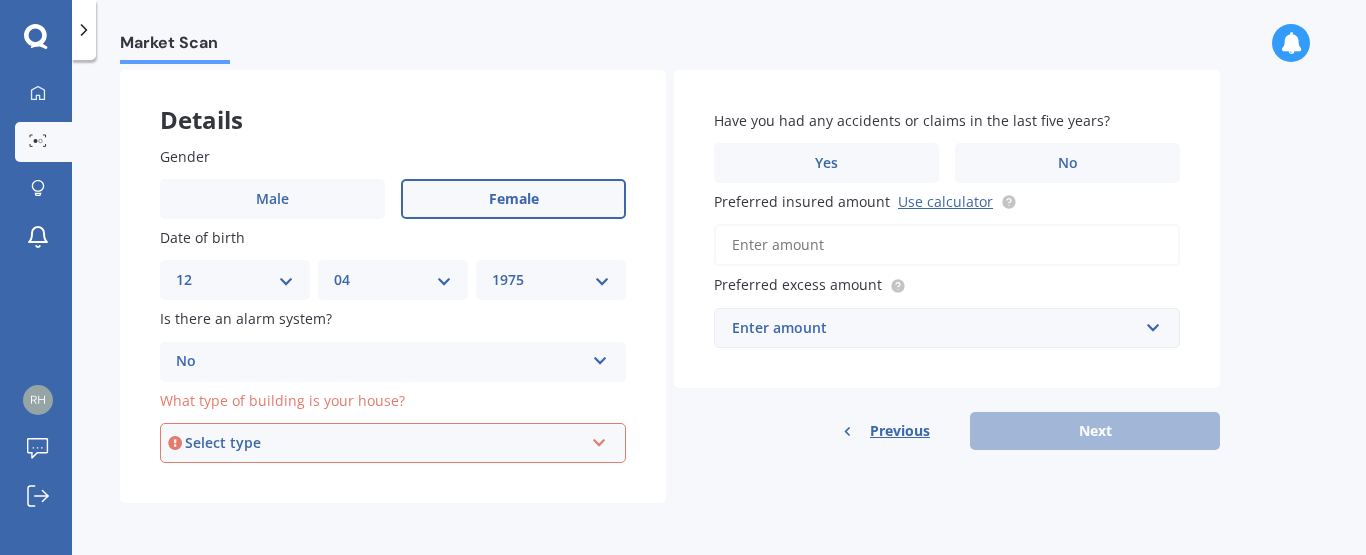 click on "Select type Freestanding Multi-unit (in a block of 6 or less) Multi-unit (in a block of 7-10)" at bounding box center [393, 443] 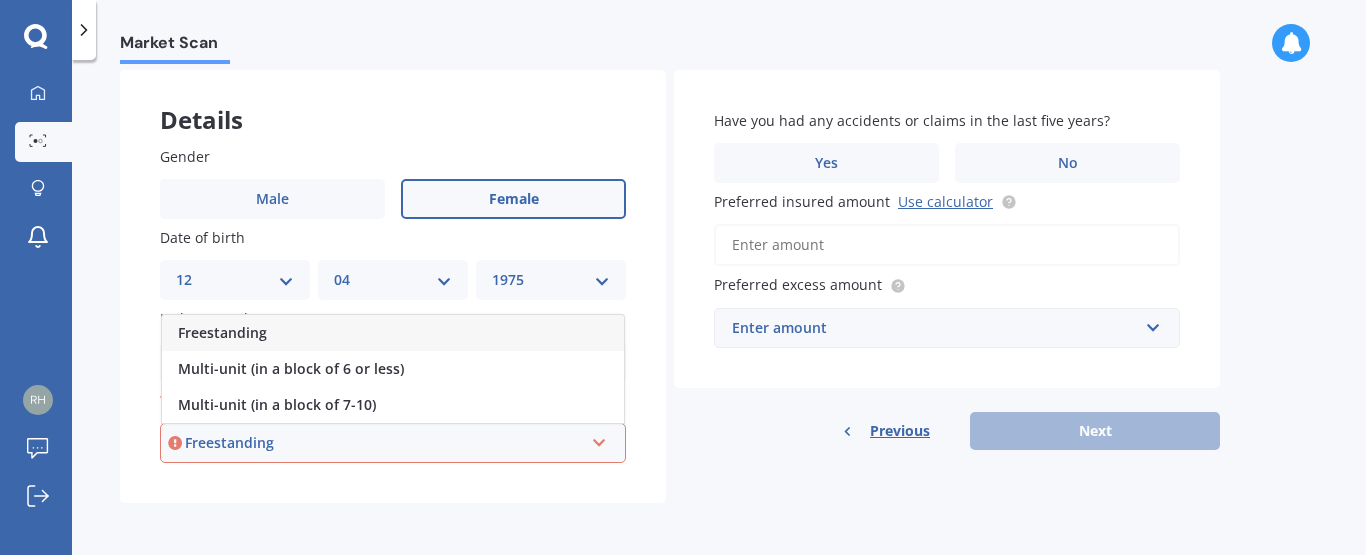 click on "Freestanding" at bounding box center [393, 333] 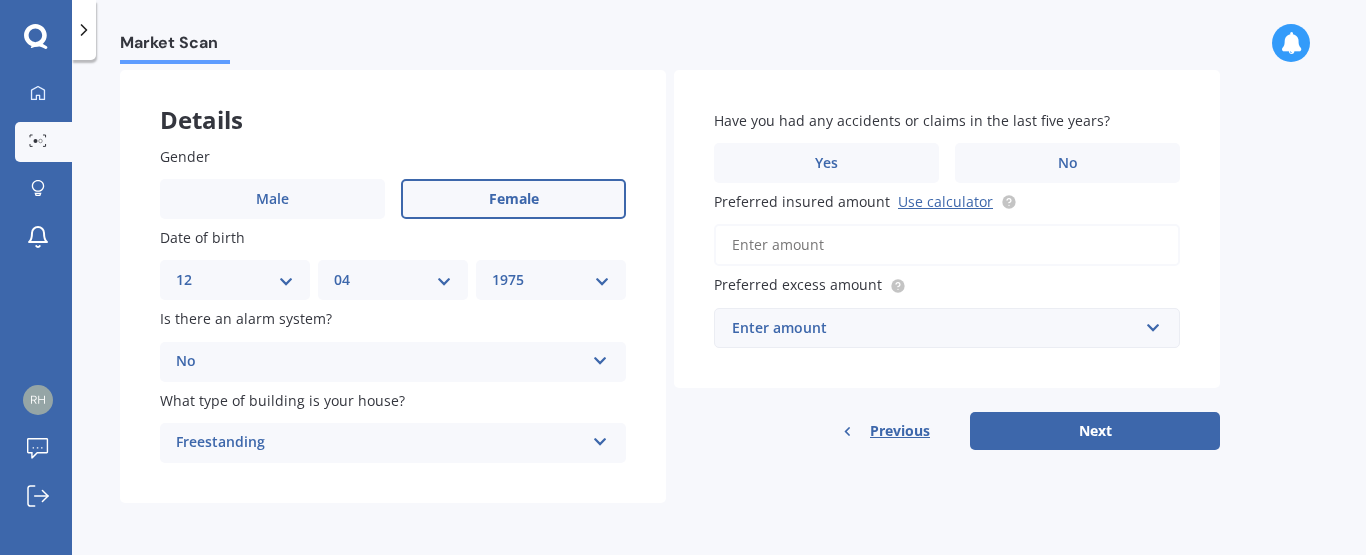 click on "Freestanding Freestanding Multi-unit (in a block of 6 or less) Multi-unit (in a block of 7-10)" at bounding box center [393, 443] 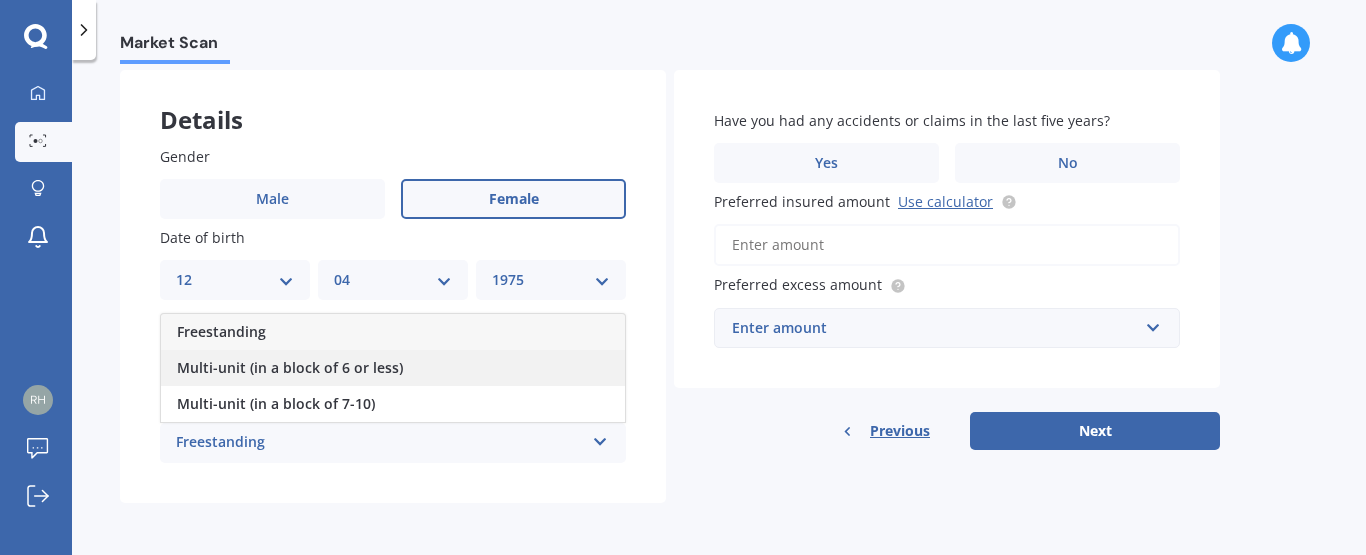 click on "Multi-unit (in a block of 6 or less)" at bounding box center (393, 368) 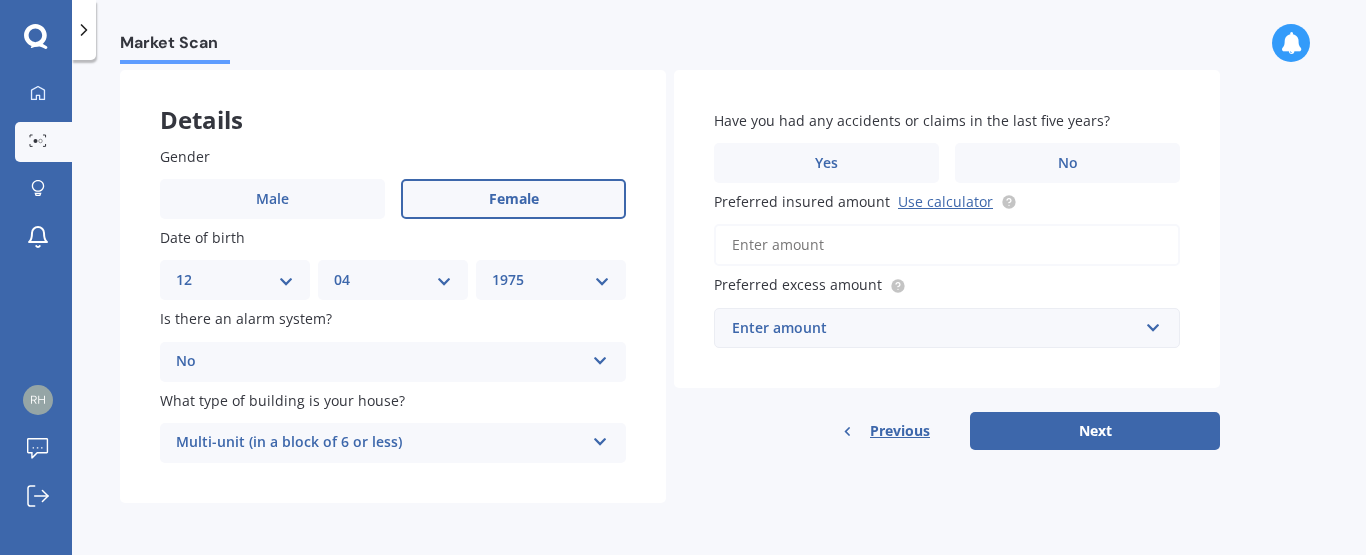 click on "Multi-unit (in a block of 6 or less) Freestanding Multi-unit (in a block of 6 or less) Multi-unit (in a block of 7-10)" at bounding box center (393, 443) 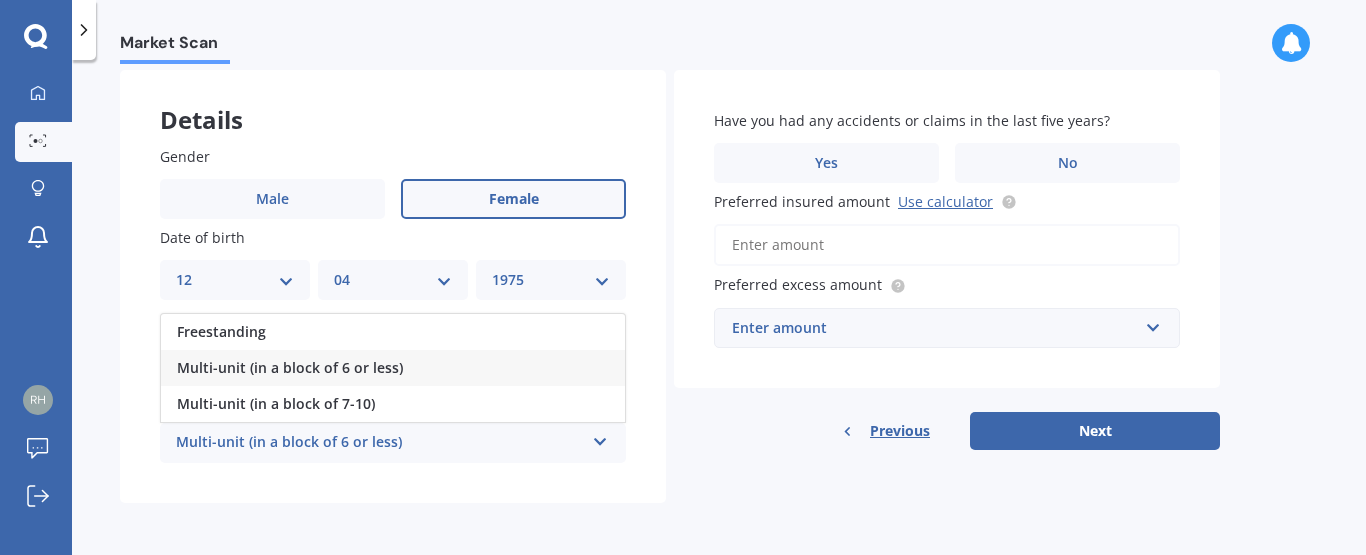 click on "Multi-unit (in a block of 6 or less) Freestanding Multi-unit (in a block of 6 or less) Multi-unit (in a block of 7-10)" at bounding box center [393, 443] 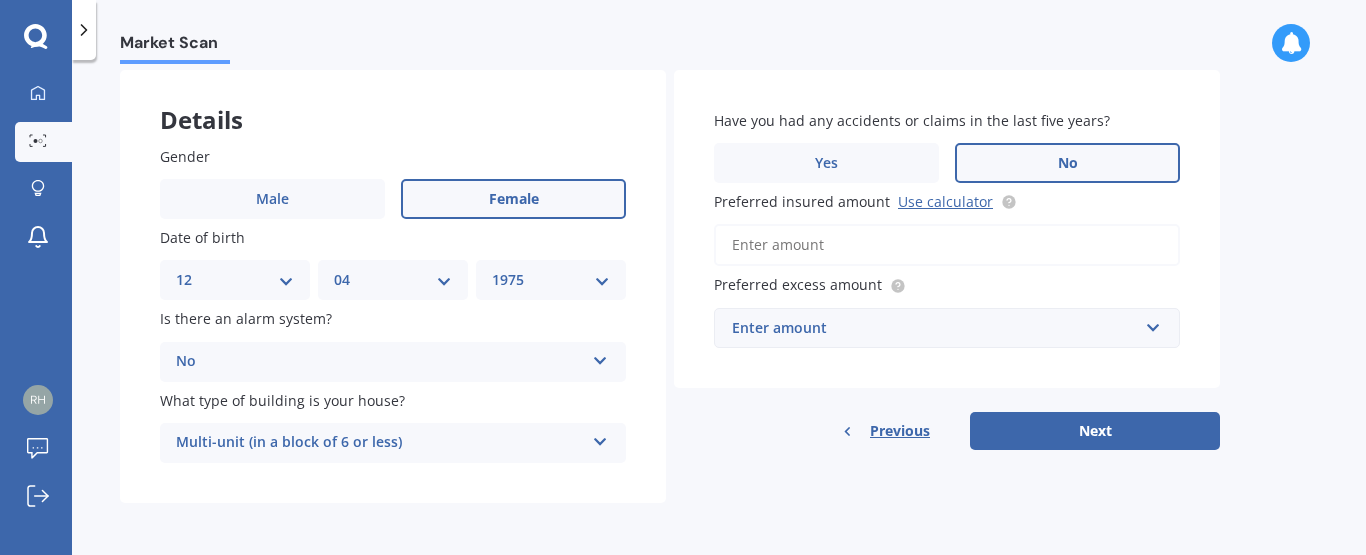 click on "No" at bounding box center (1068, 163) 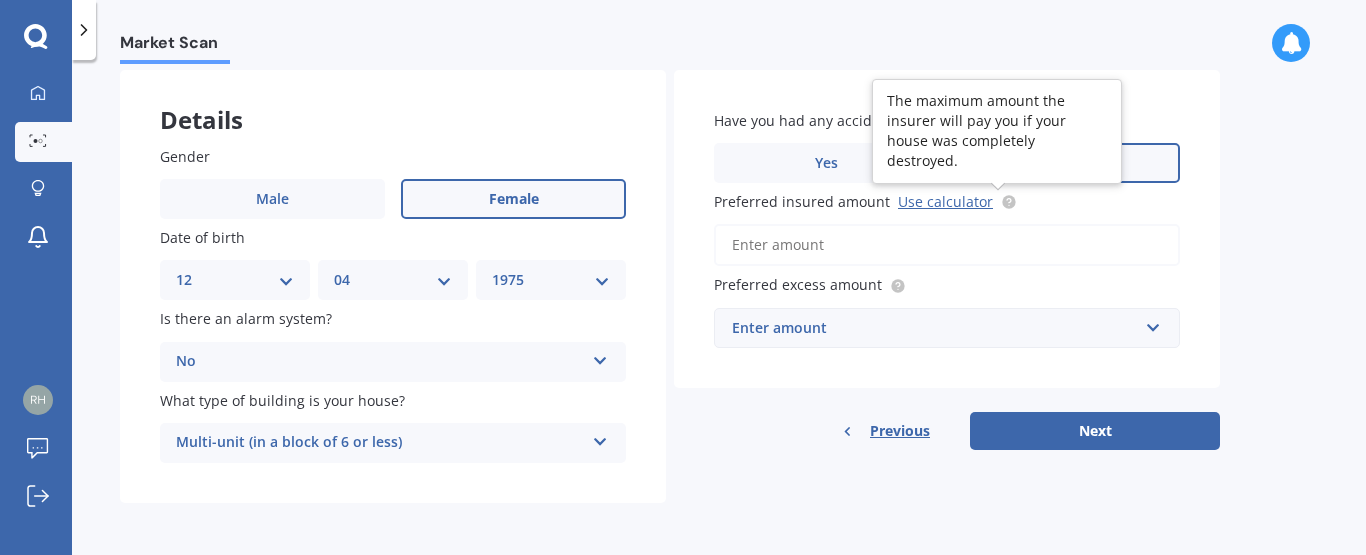 click 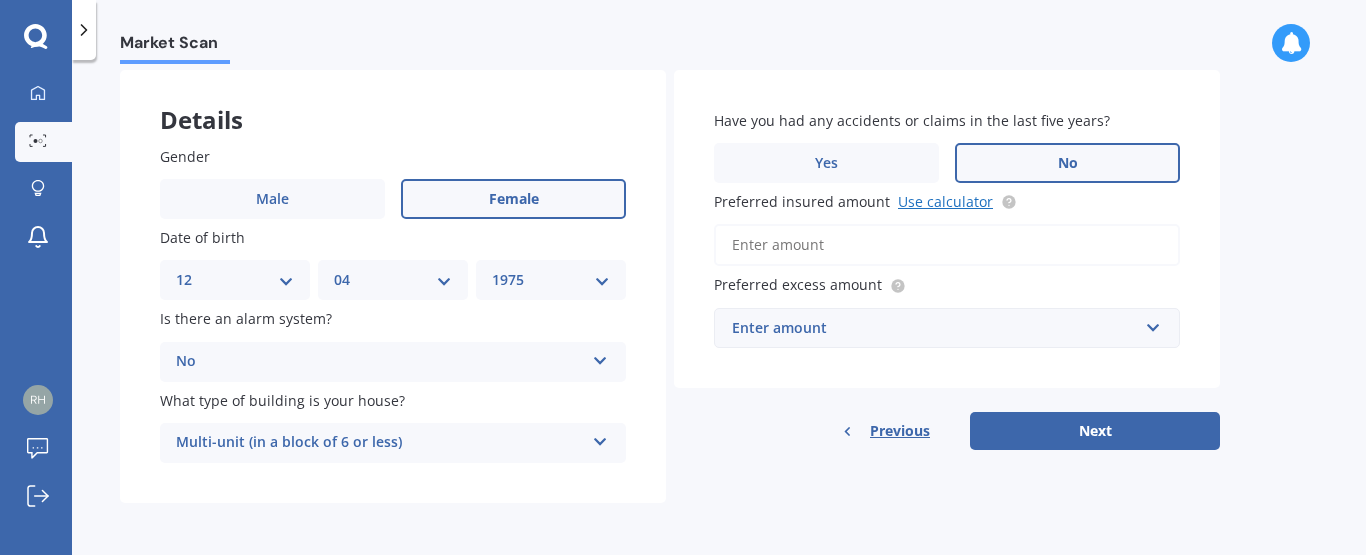 click on "Use calculator" at bounding box center [945, 201] 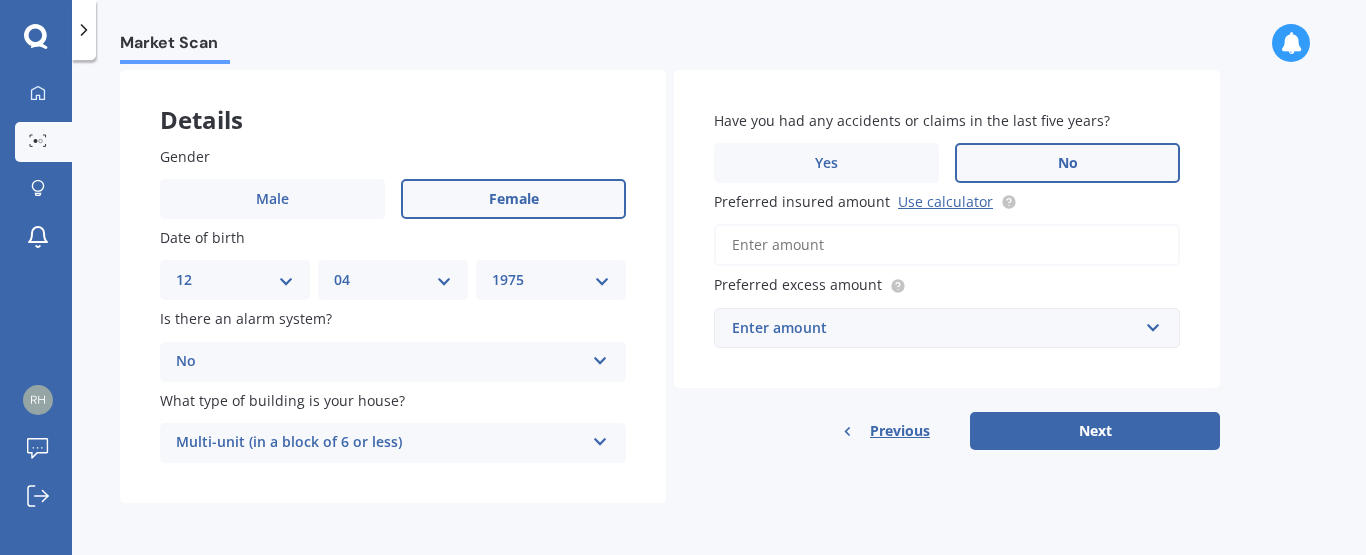 click on "Preferred insured amount Use calculator" at bounding box center [947, 245] 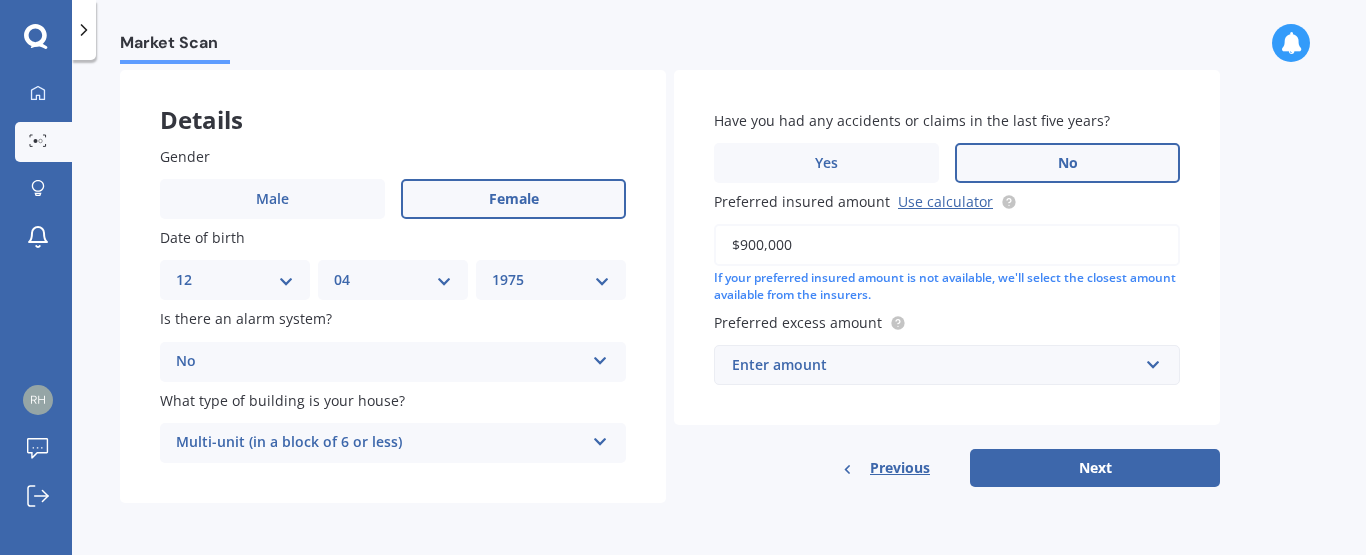 type on "$900,000" 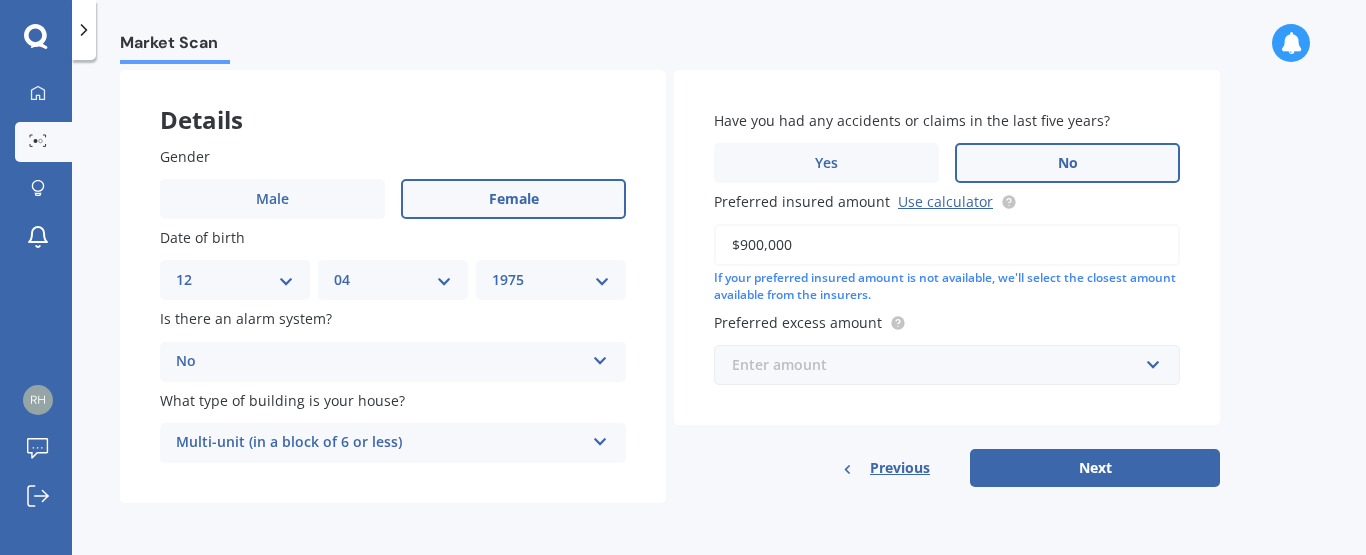 click at bounding box center [940, 365] 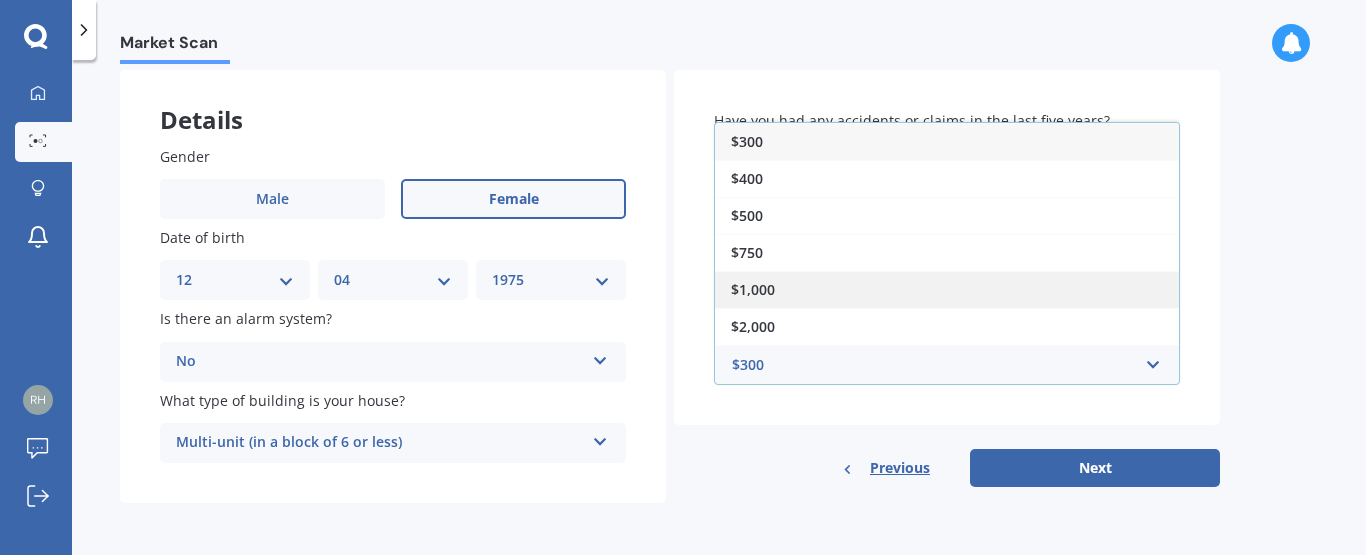 click on "$1,000" at bounding box center (947, 289) 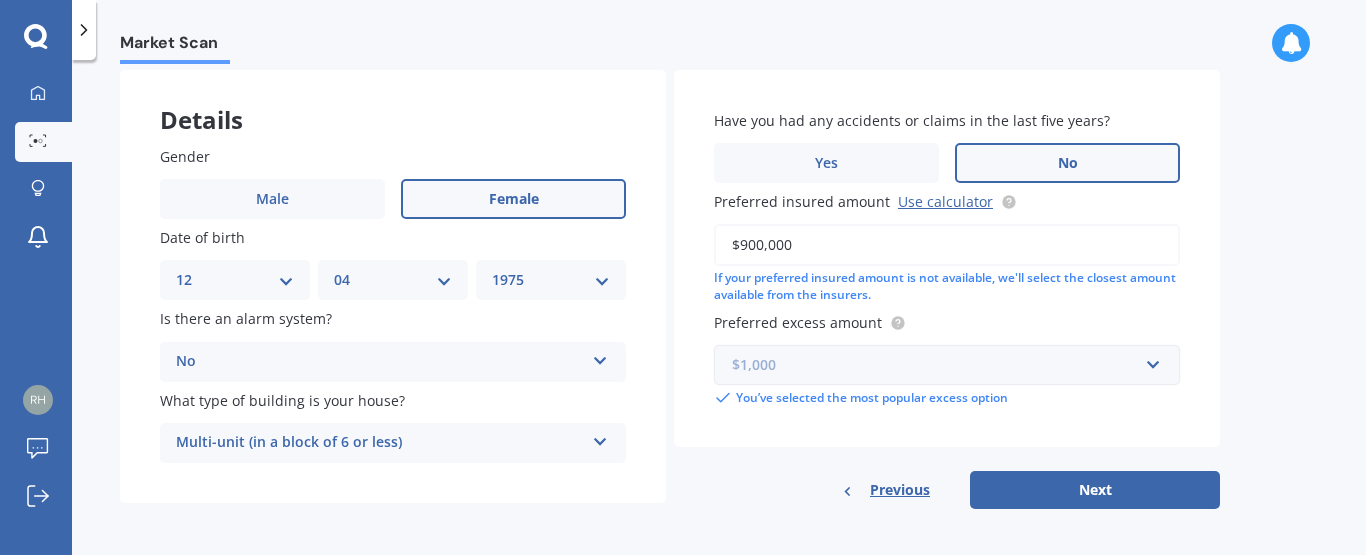 click at bounding box center (940, 365) 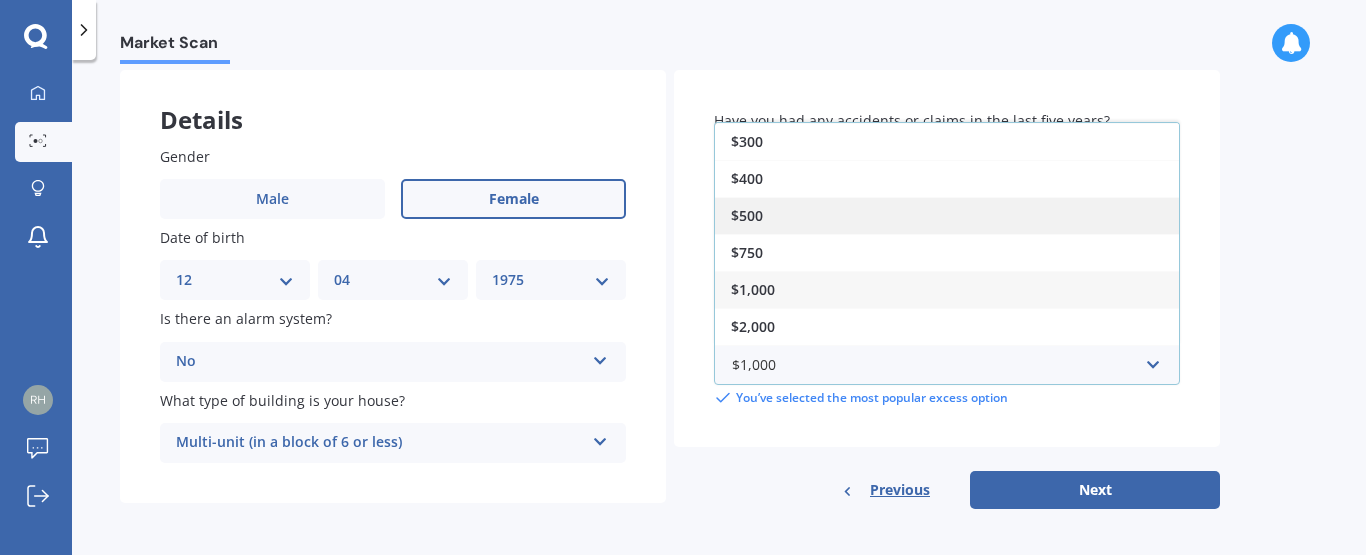 click on "$500" at bounding box center [947, 215] 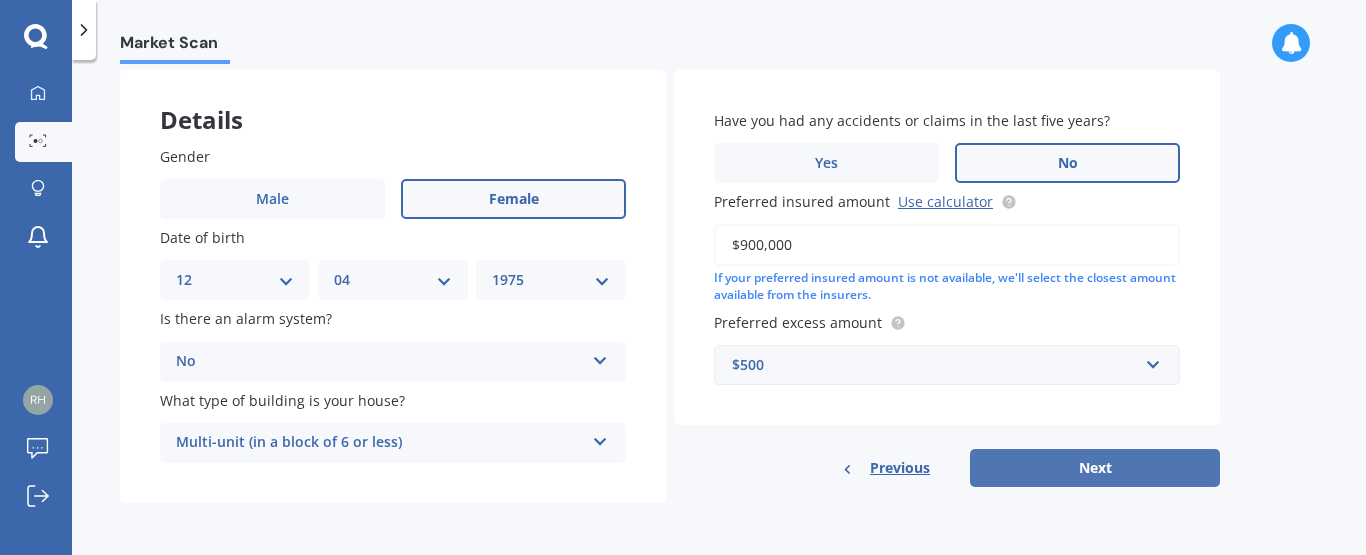 click on "Next" at bounding box center (1095, 468) 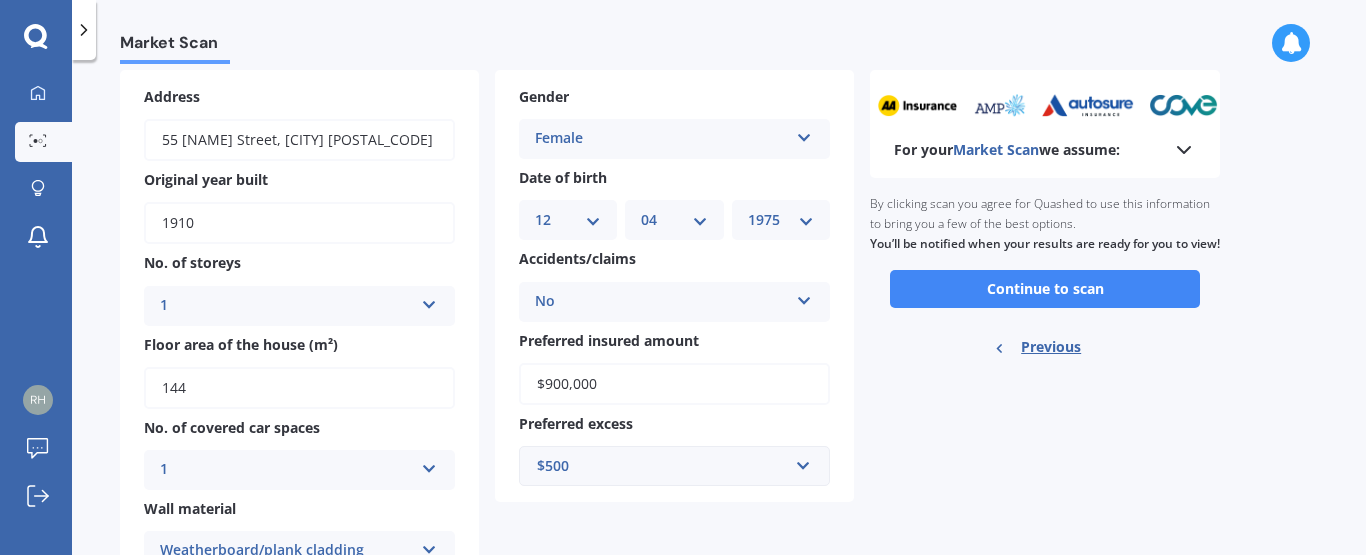 scroll, scrollTop: 0, scrollLeft: 0, axis: both 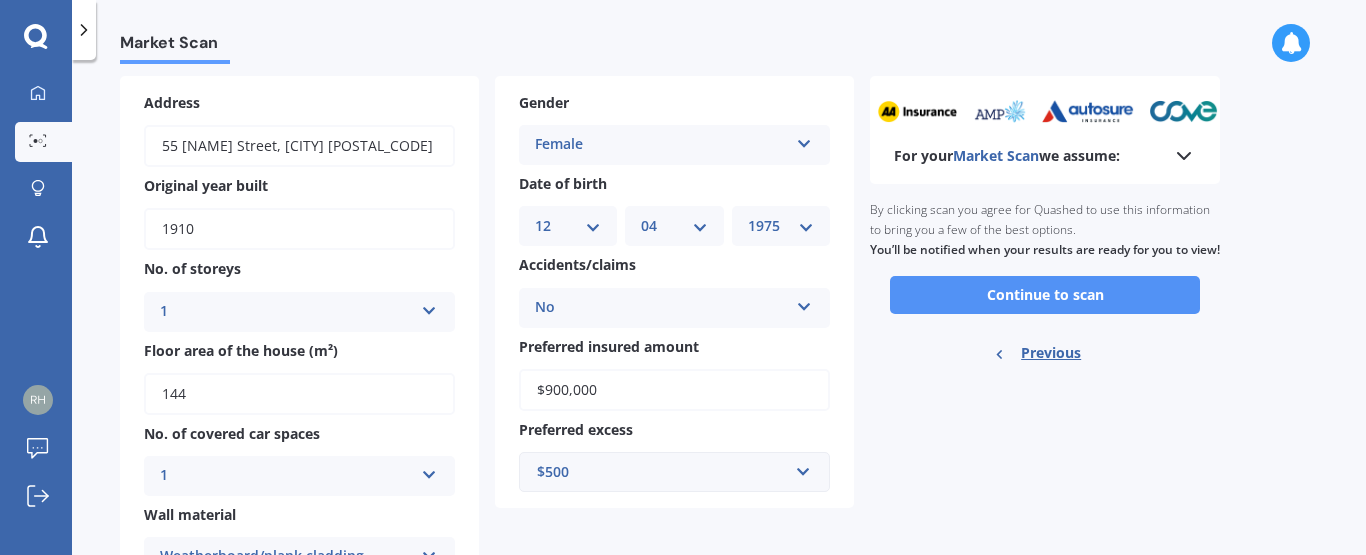 click on "Continue to scan" at bounding box center (1045, 295) 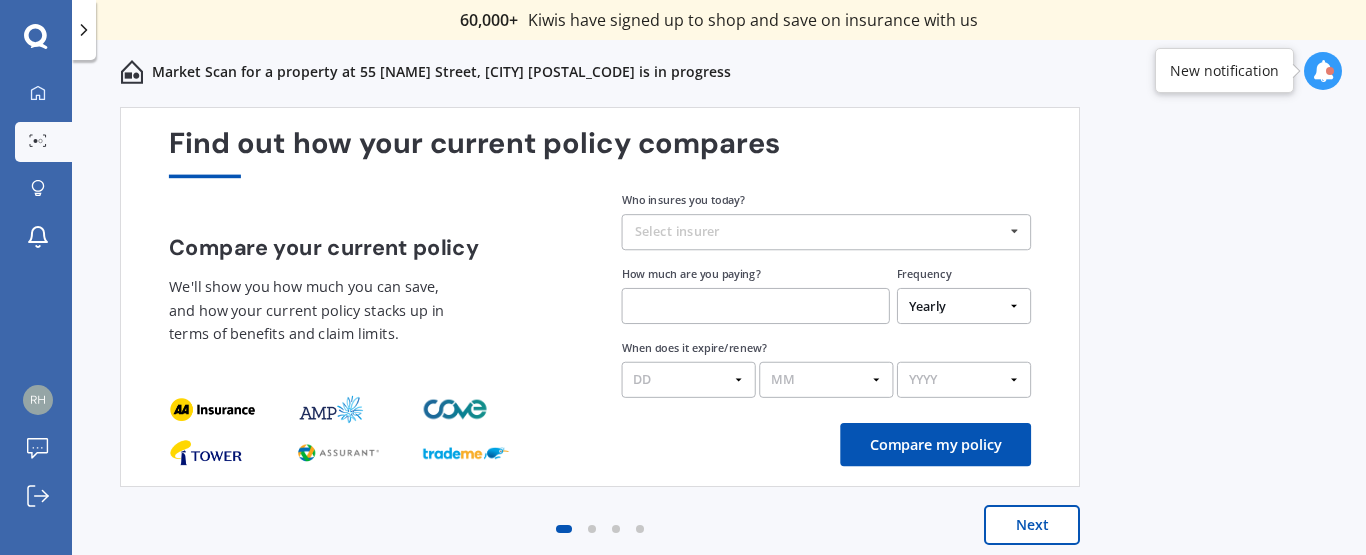 scroll, scrollTop: 10, scrollLeft: 0, axis: vertical 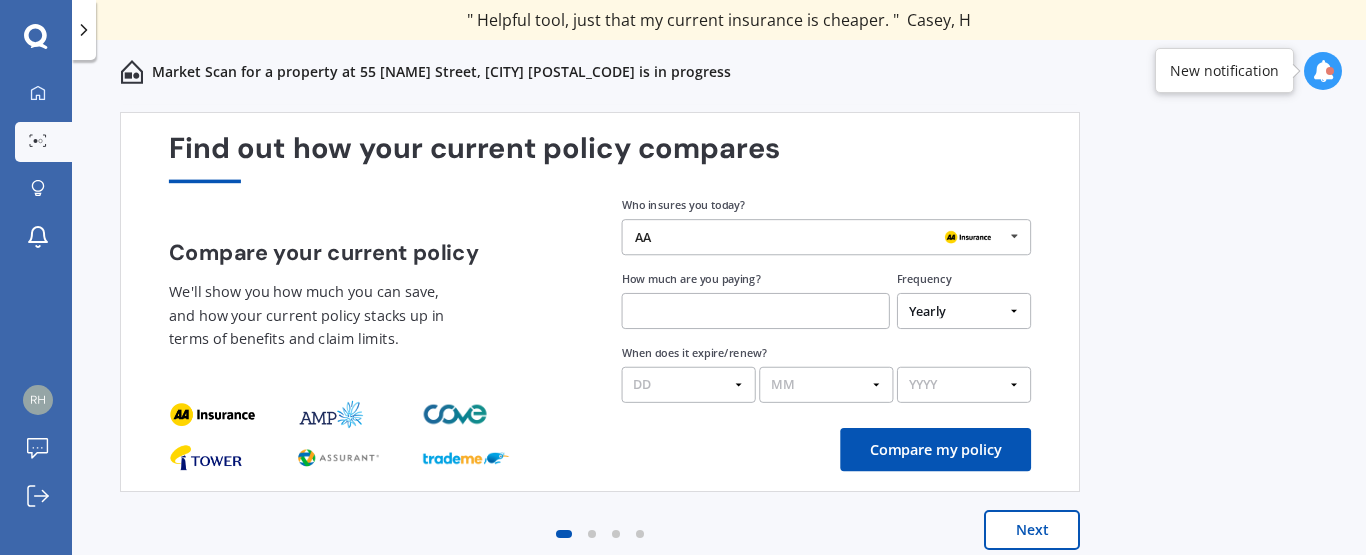 click on "Yearly Six-Monthly Quarterly Monthly Fortnightly Weekly One-Off" at bounding box center [964, 311] 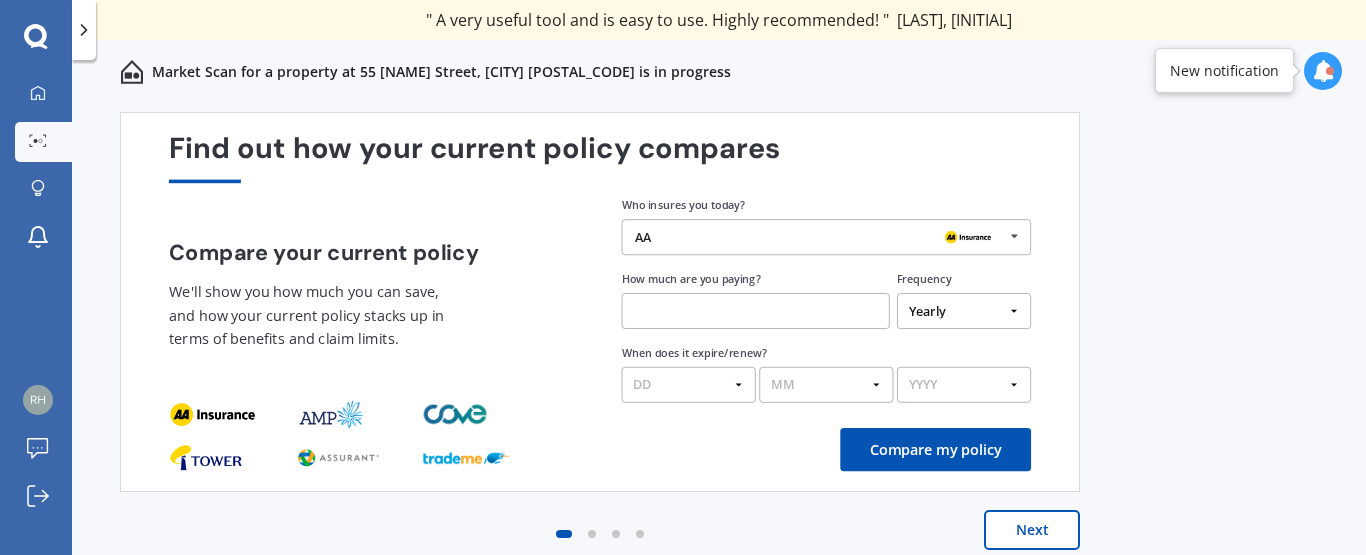 click on "Yearly Six-Monthly Quarterly Monthly Fortnightly Weekly One-Off" at bounding box center (964, 311) 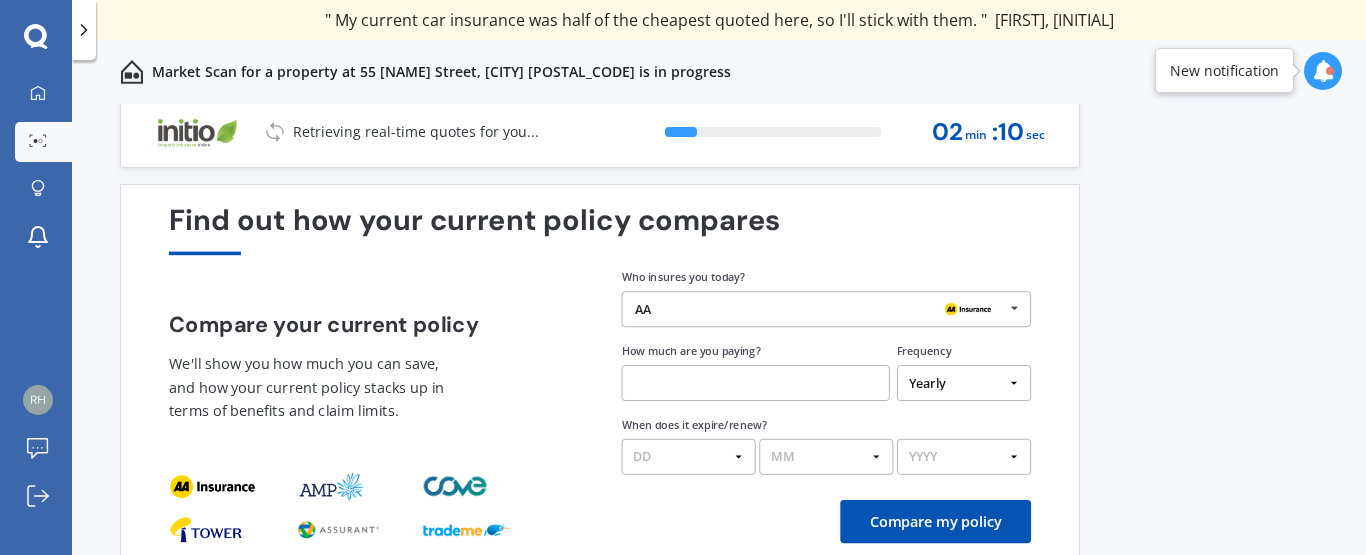 scroll, scrollTop: 0, scrollLeft: 0, axis: both 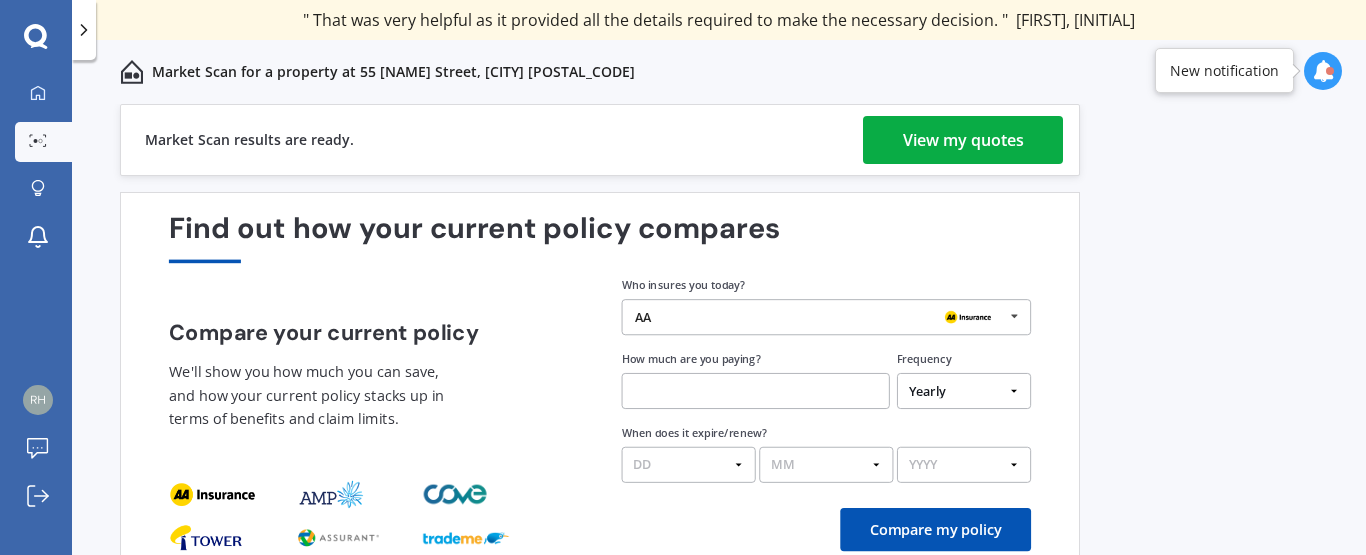 click on "View my quotes" at bounding box center (963, 140) 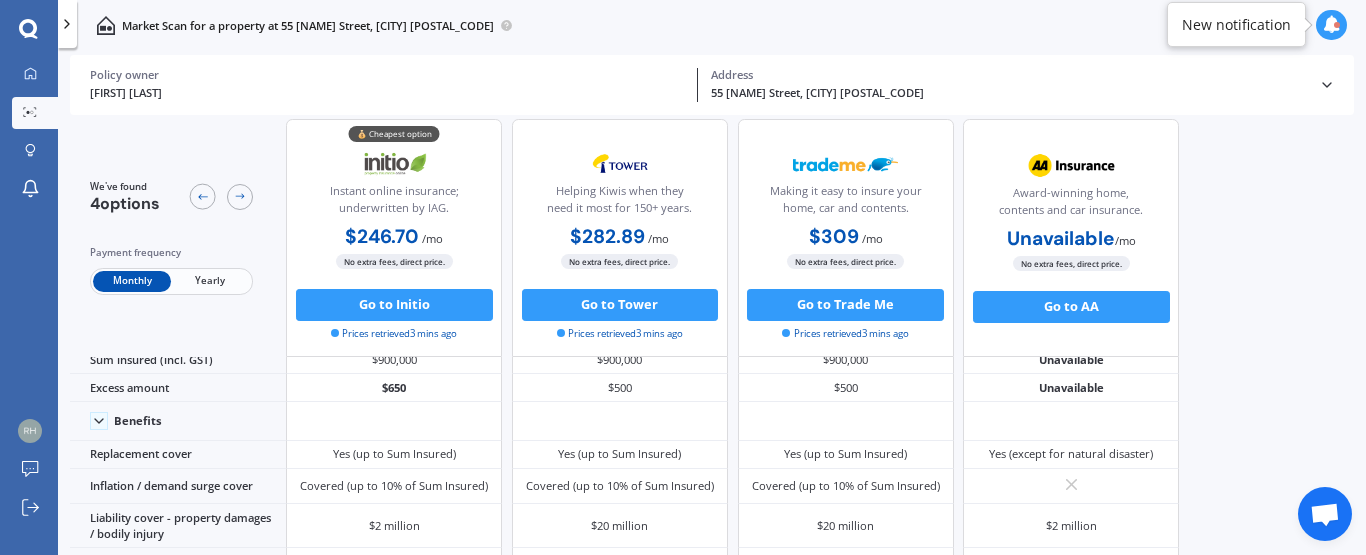 scroll, scrollTop: 0, scrollLeft: 0, axis: both 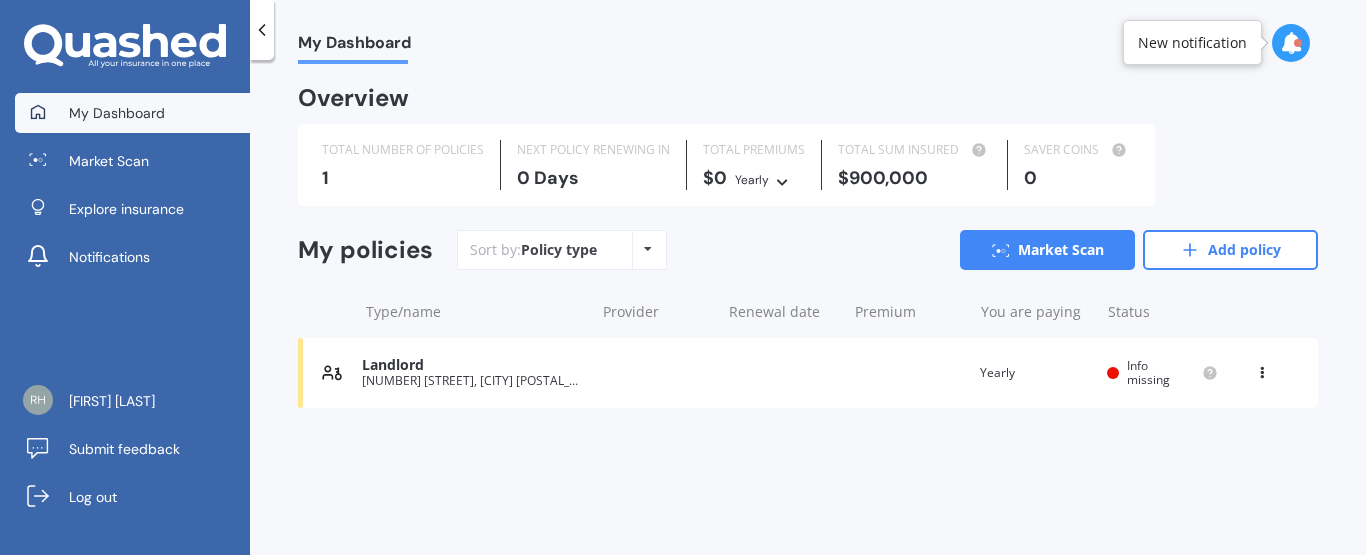 click on "Info missing" at bounding box center [1148, 372] 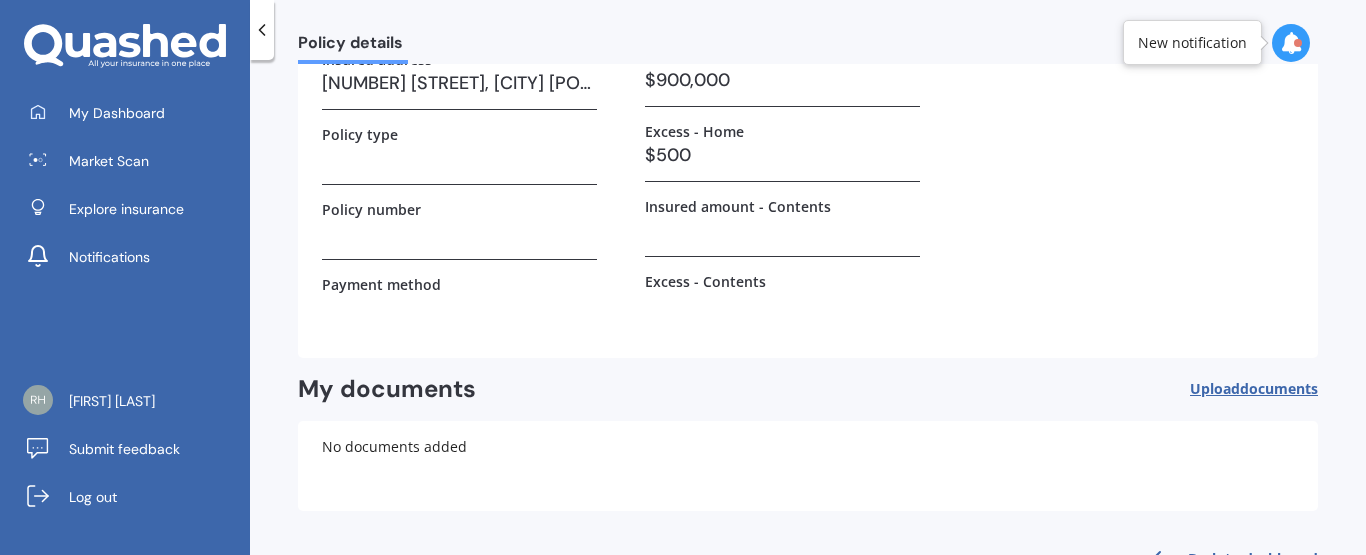 scroll, scrollTop: 0, scrollLeft: 0, axis: both 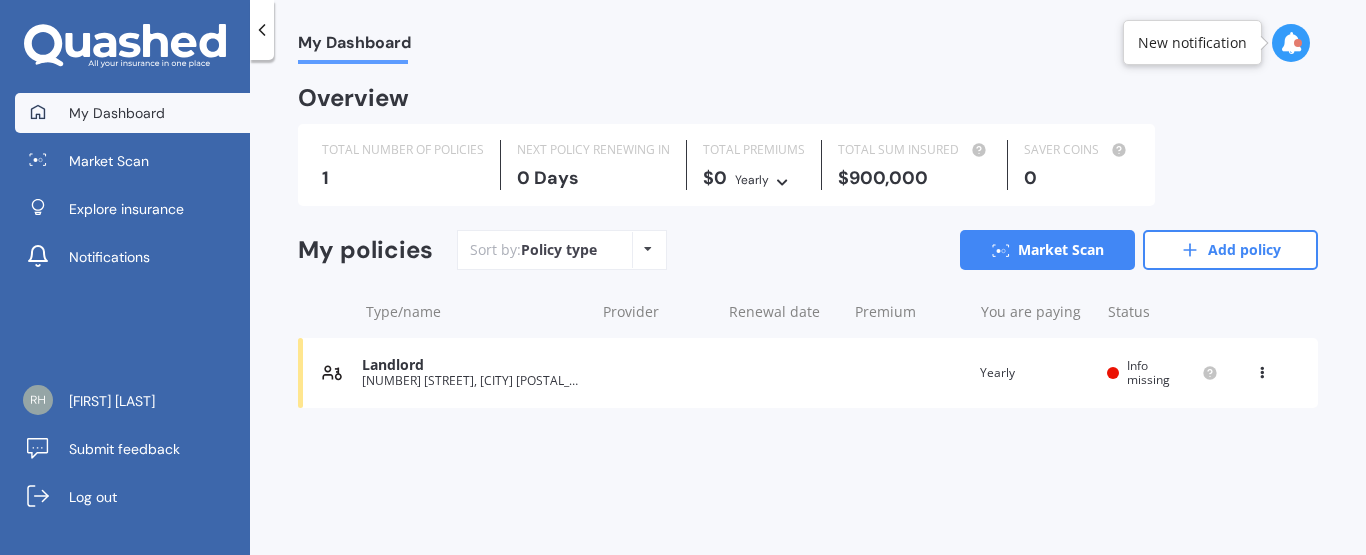 click at bounding box center (1262, 369) 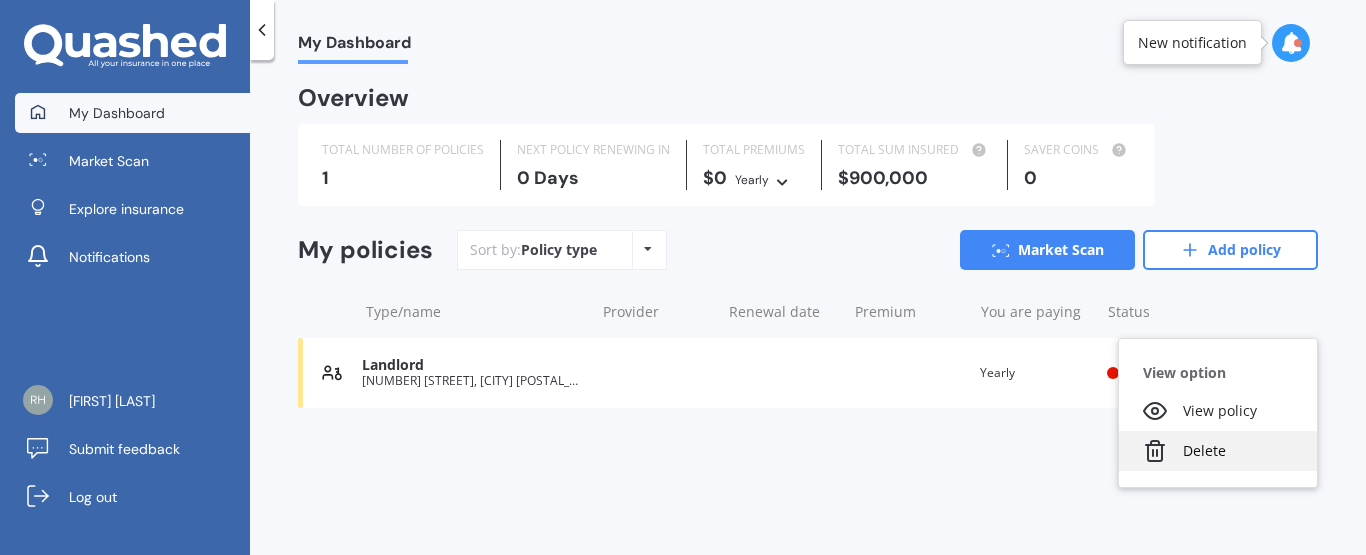 click on "Delete" at bounding box center (1218, 451) 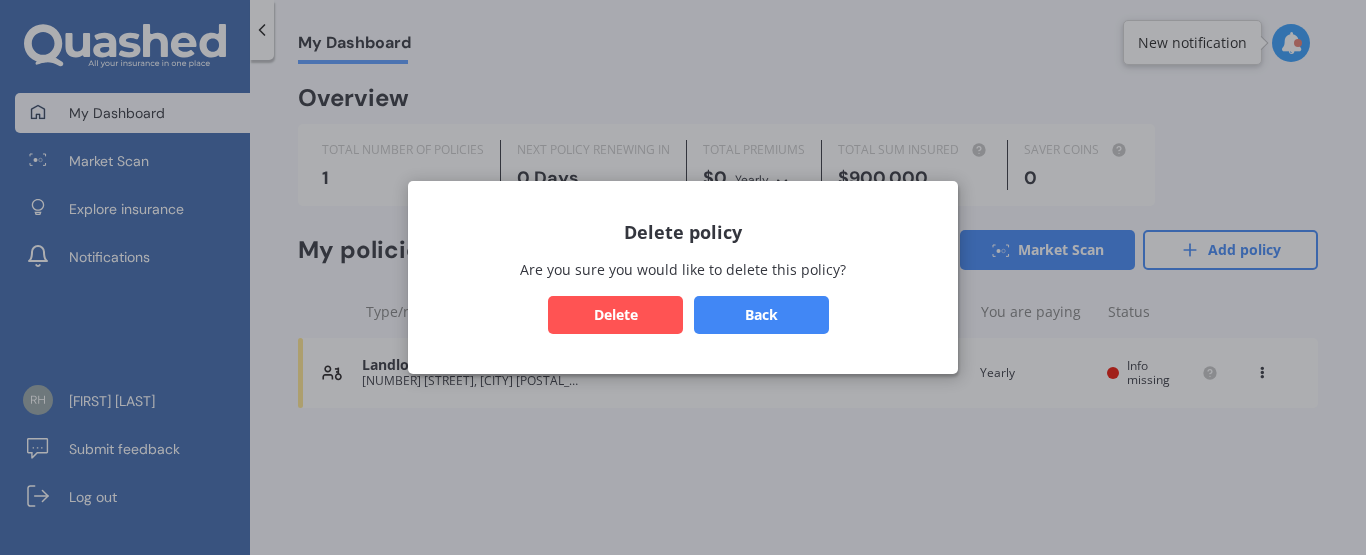 click on "Delete" at bounding box center [615, 315] 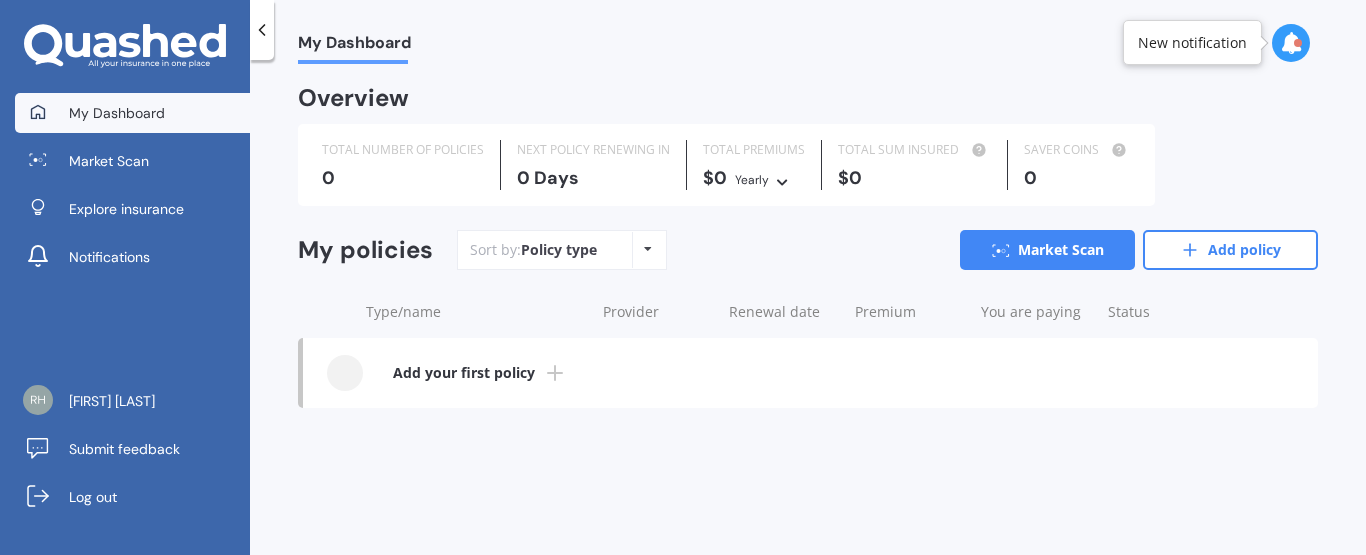 click 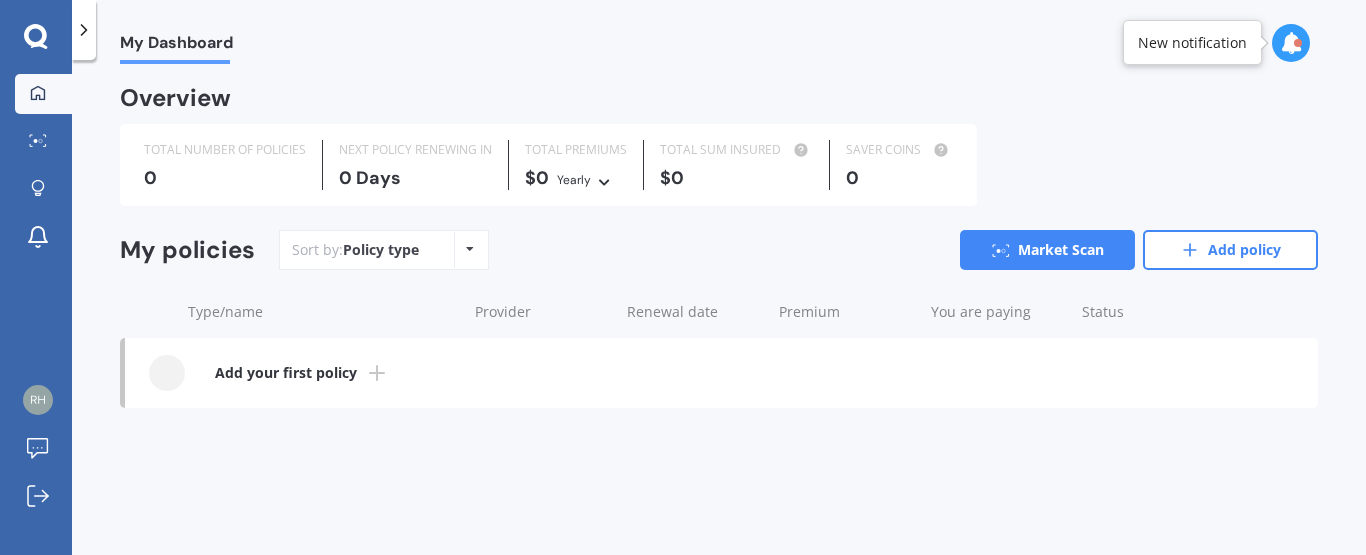 click 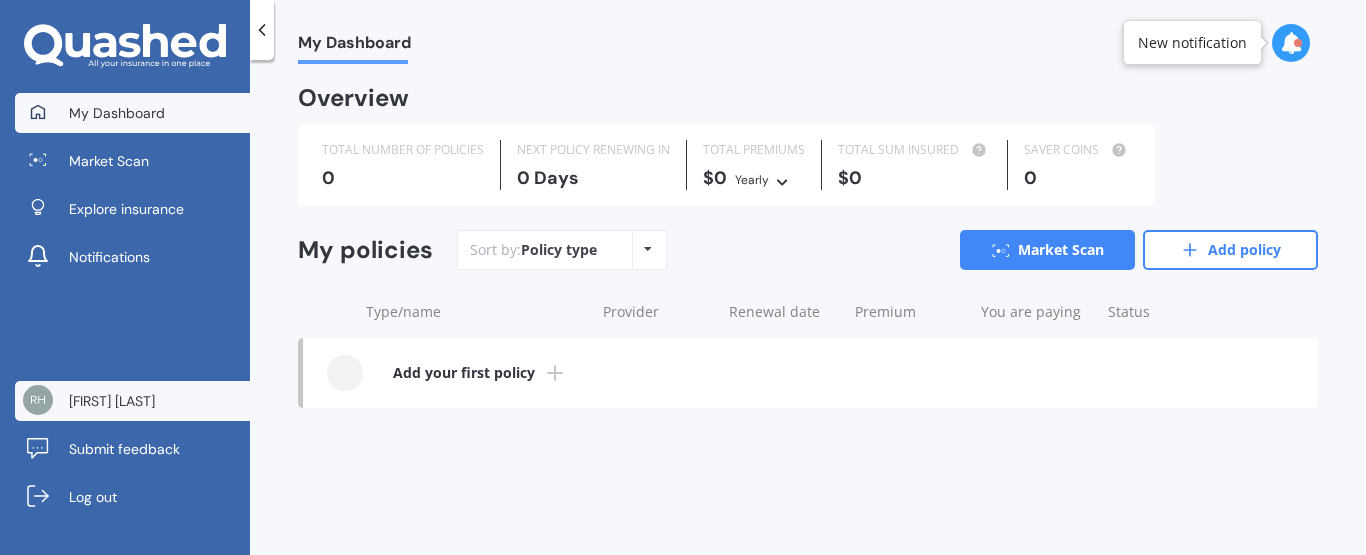 click on "[FIRST] [LAST]" at bounding box center [112, 401] 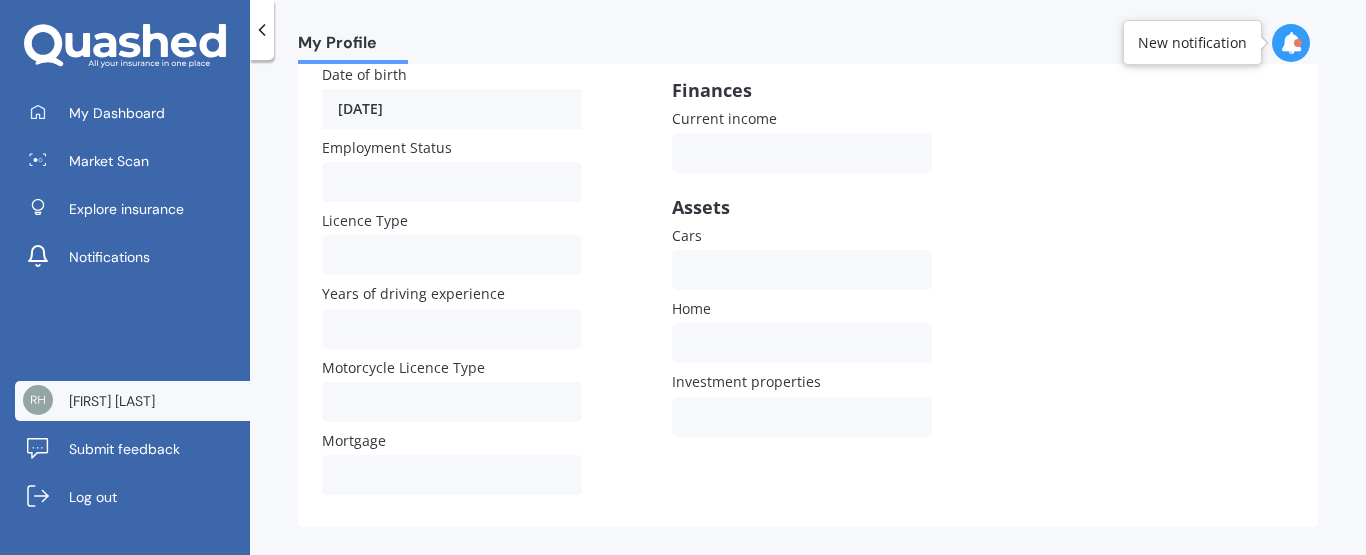 scroll, scrollTop: 375, scrollLeft: 0, axis: vertical 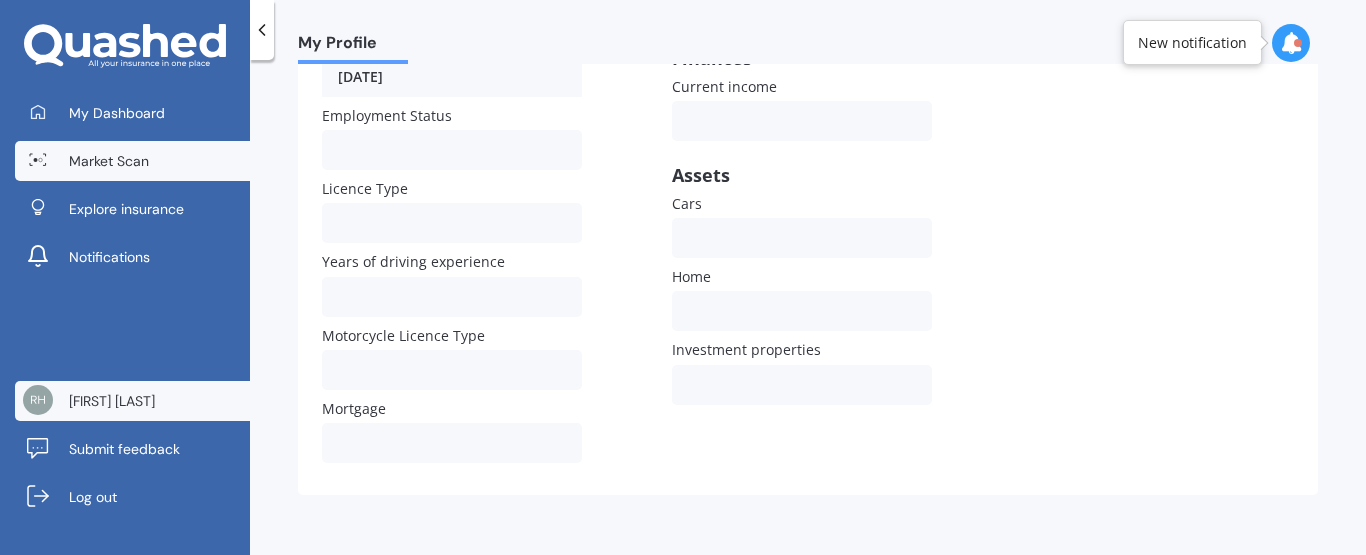 click on "Market Scan" at bounding box center (109, 161) 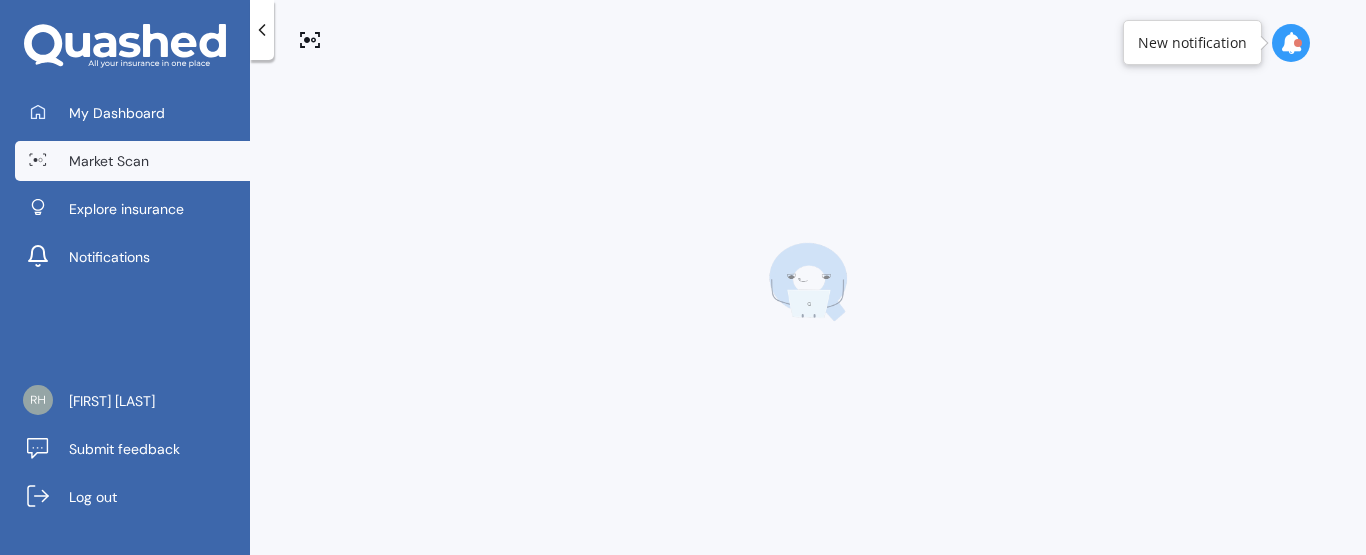 scroll, scrollTop: 0, scrollLeft: 0, axis: both 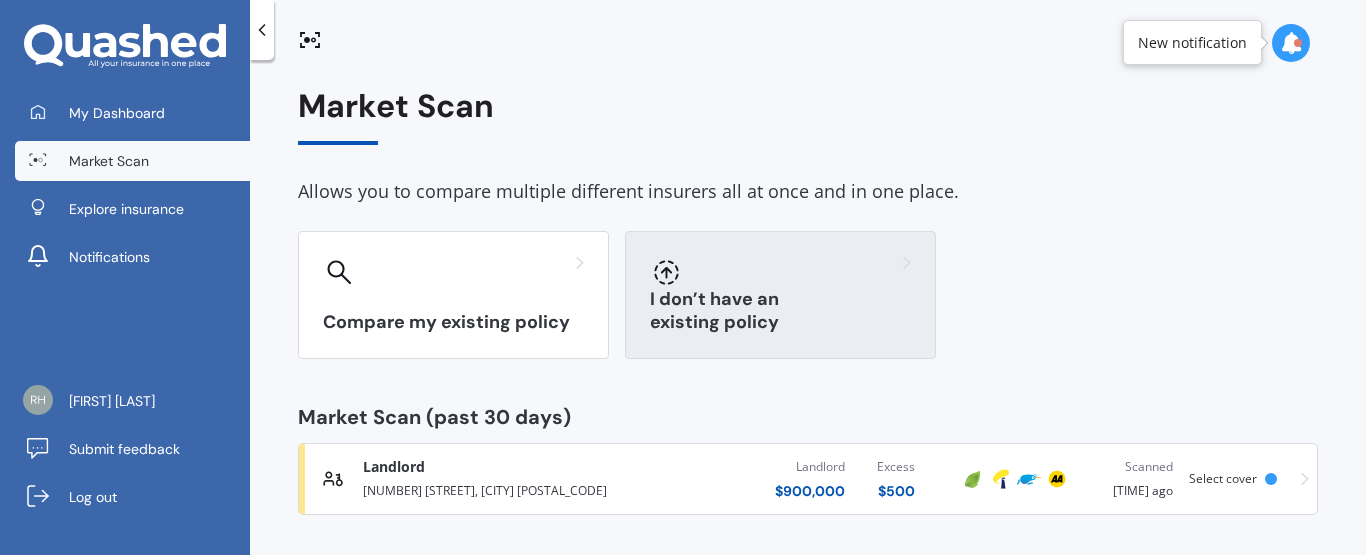click on "I don’t have an existing policy" at bounding box center [780, 311] 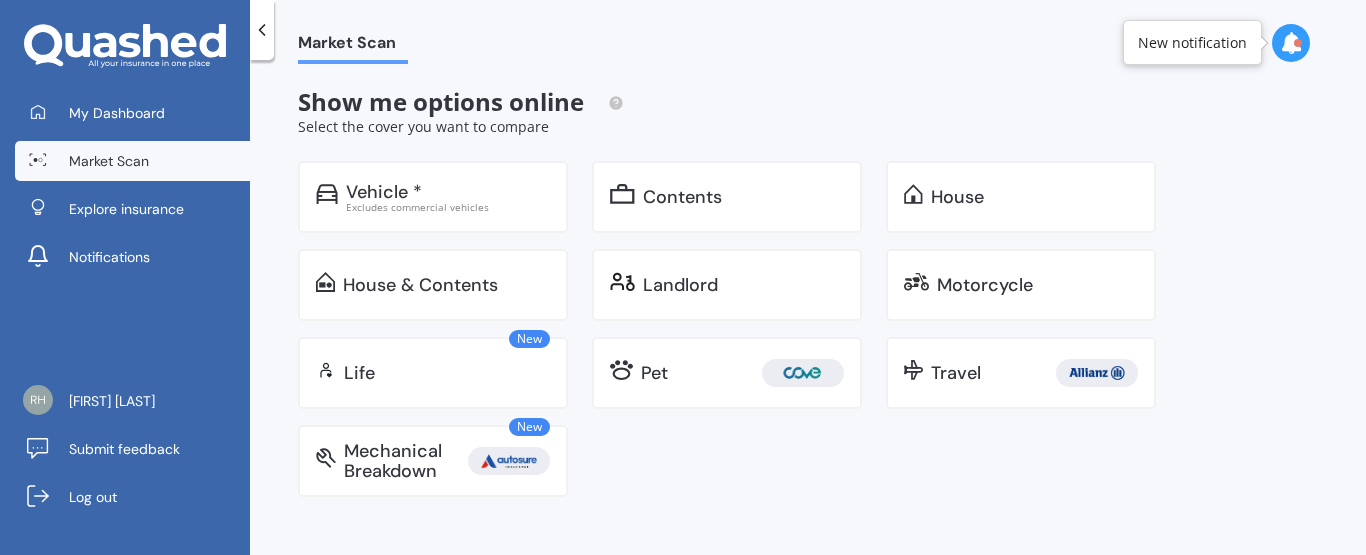 click on "Landlord" at bounding box center (727, 285) 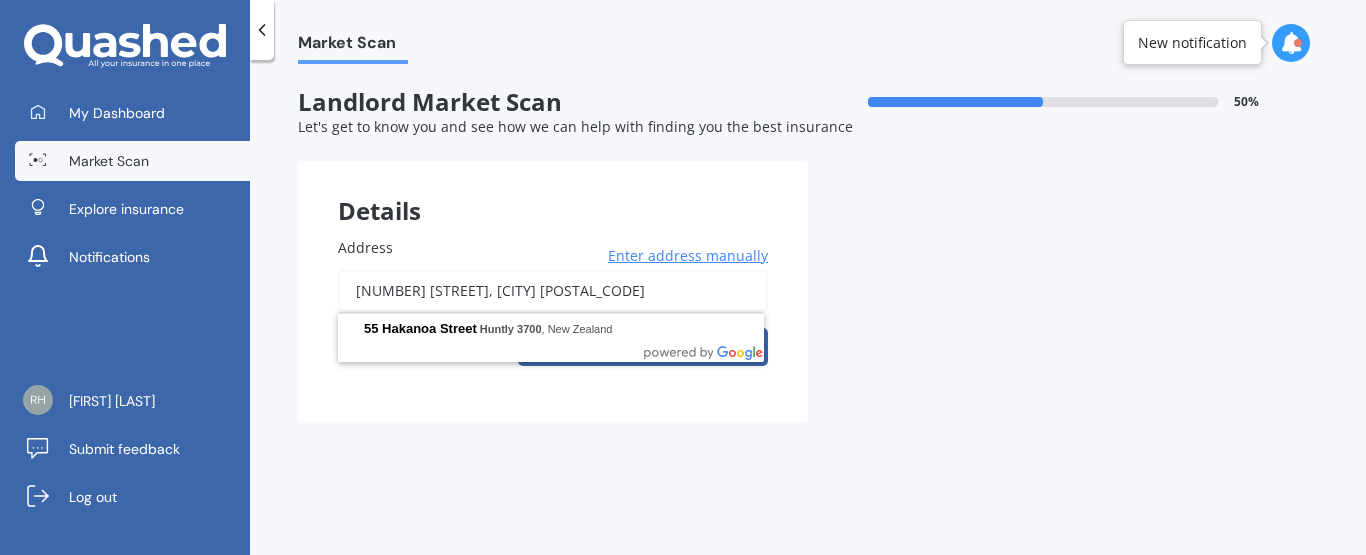 drag, startPoint x: 576, startPoint y: 288, endPoint x: 230, endPoint y: 285, distance: 346.013 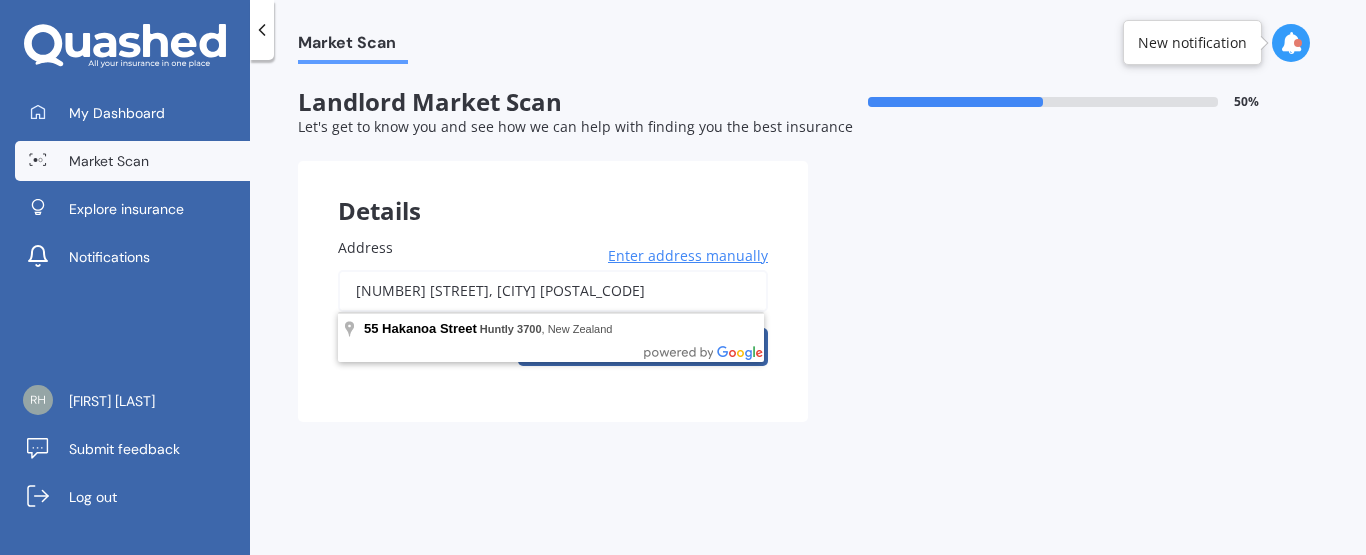 click on "My Dashboard Market Scan Explore insurance Notifications Cherie [LAST] Submit feedback Log out Market Scan Market Scan Landlord Market Scan 50 % Let's get to know you and see how we can help with finding you the best insurance Details Address [NUMBER] [STREET], [CITY] [POSTAL_CODE] Enter address manually Search Previous Next Dashboard Add Policy Market Scan My Profile" at bounding box center (683, 277) 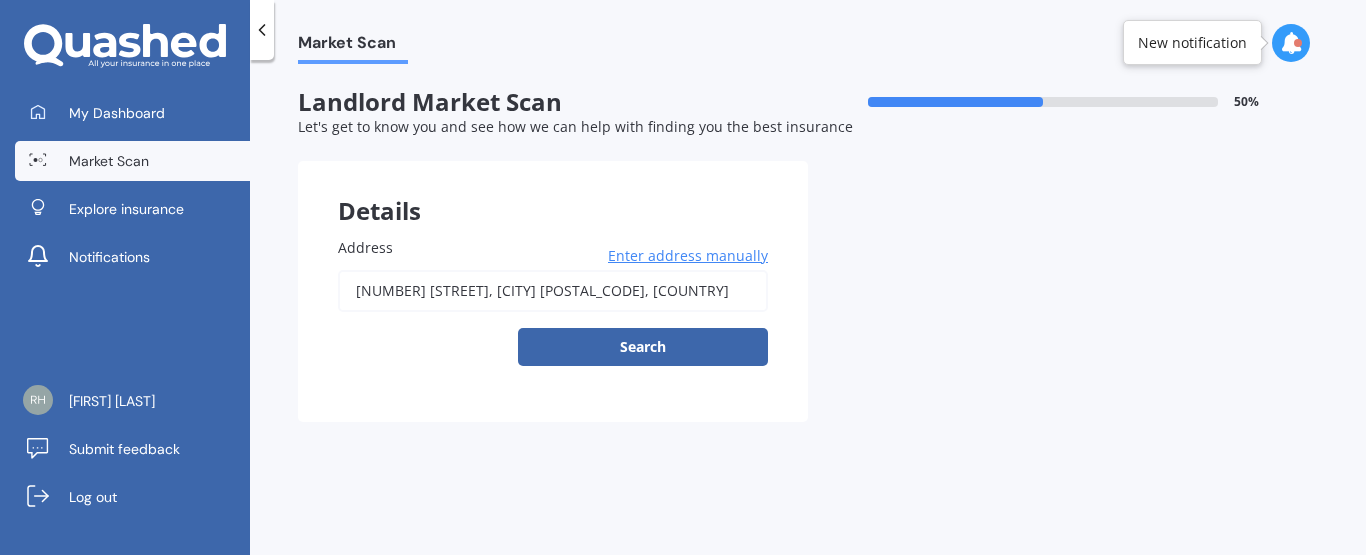 type on "[NUMBER] [STREET], [CITY] [POSTAL_CODE]" 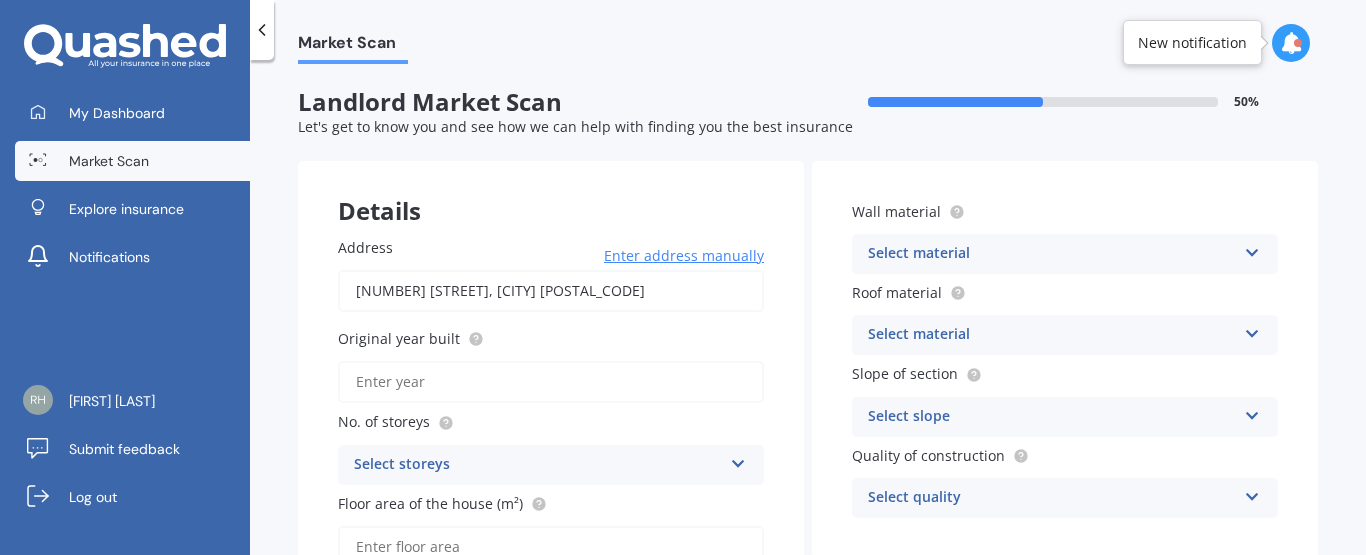 click on "Original year built" at bounding box center [551, 382] 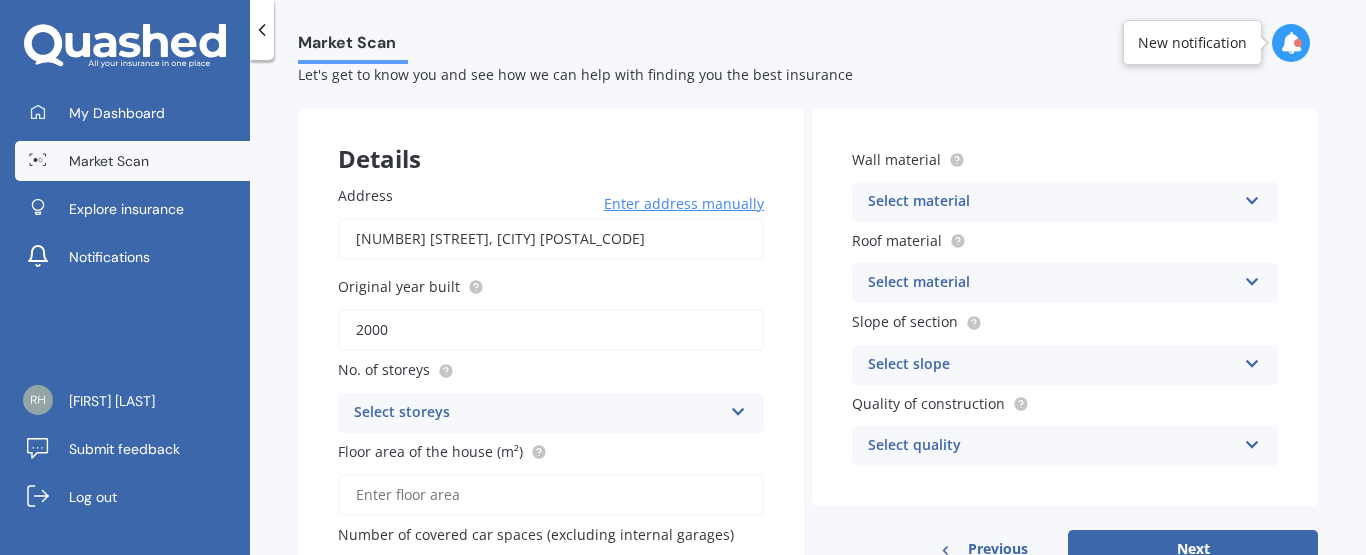 scroll, scrollTop: 75, scrollLeft: 0, axis: vertical 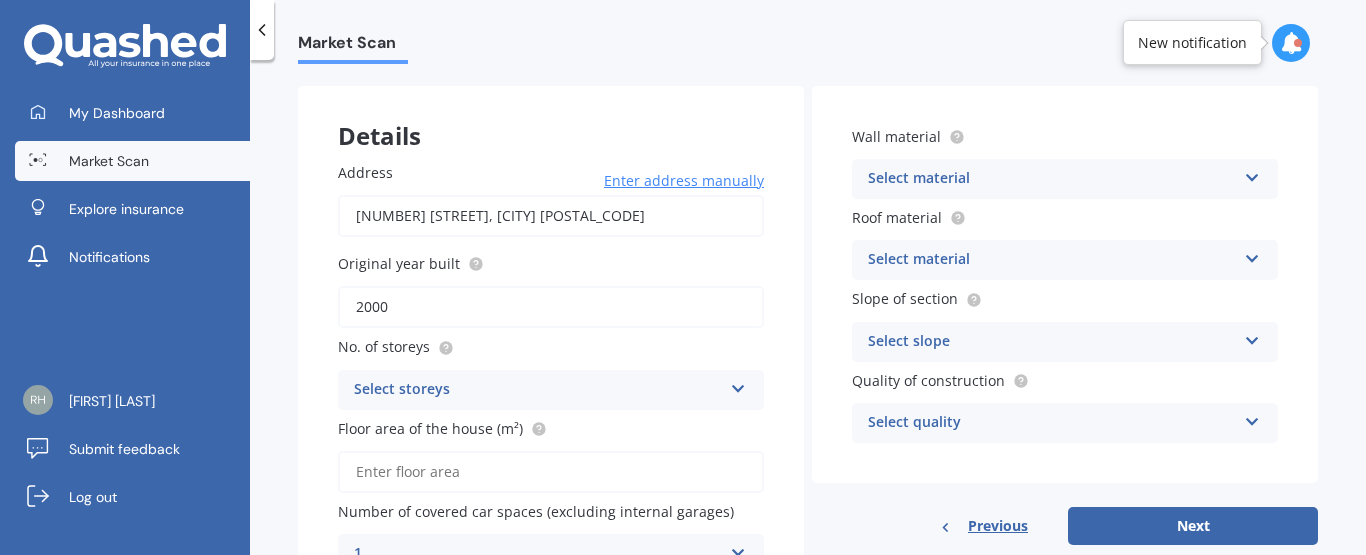 type on "2000" 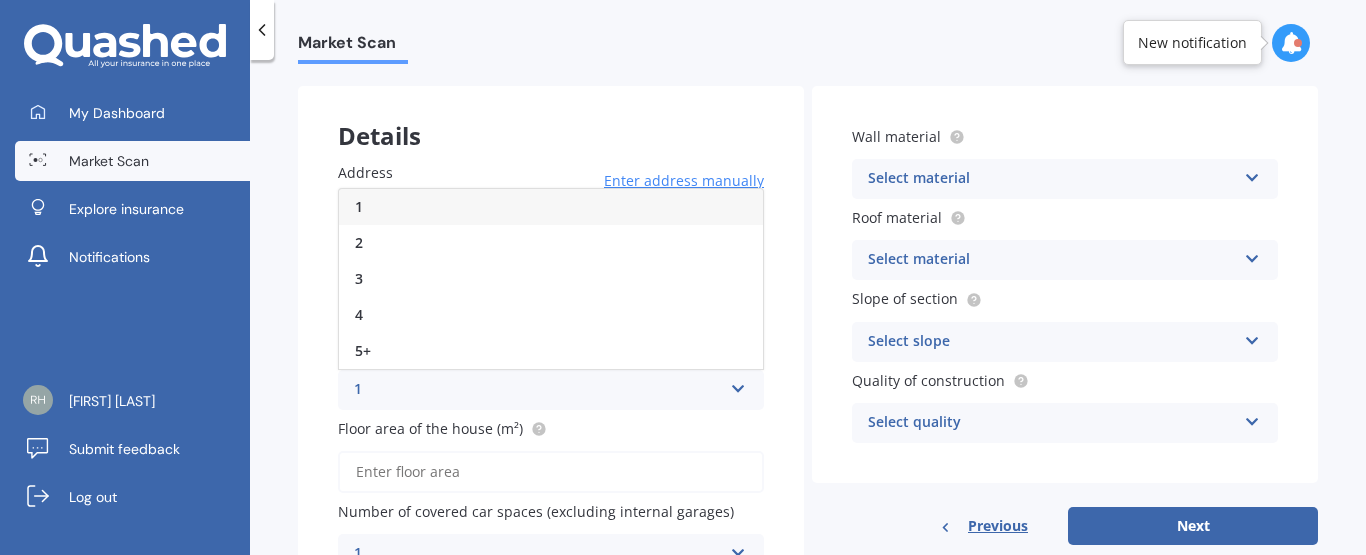 click on "1" at bounding box center (551, 207) 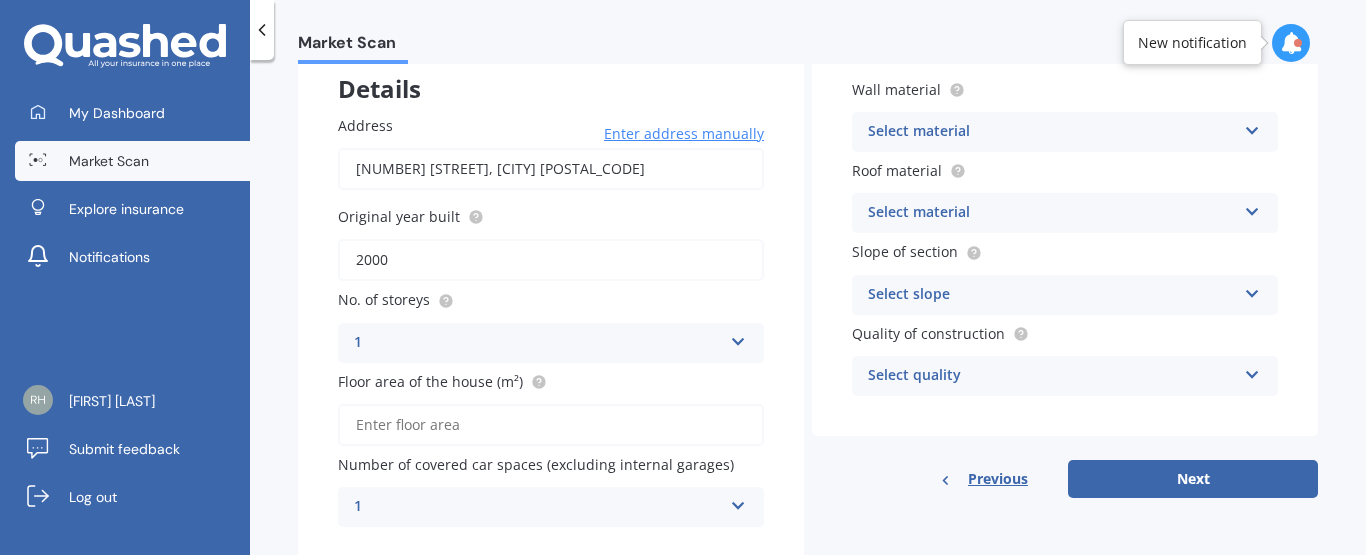 scroll, scrollTop: 135, scrollLeft: 0, axis: vertical 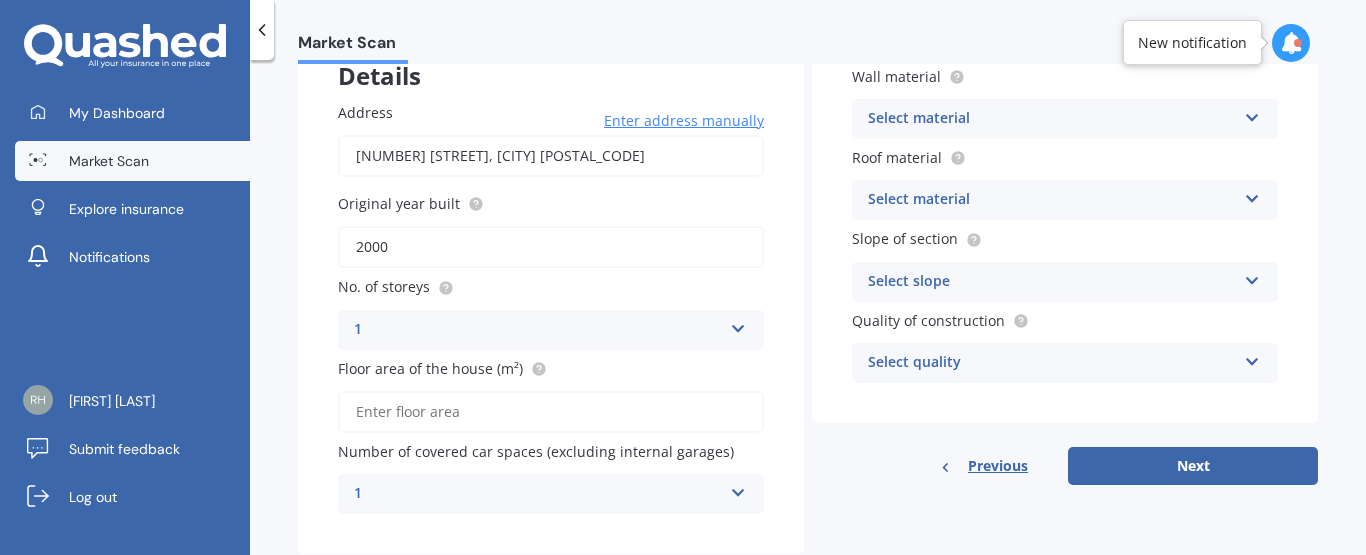 click on "Floor area of the house (m²)" at bounding box center [551, 412] 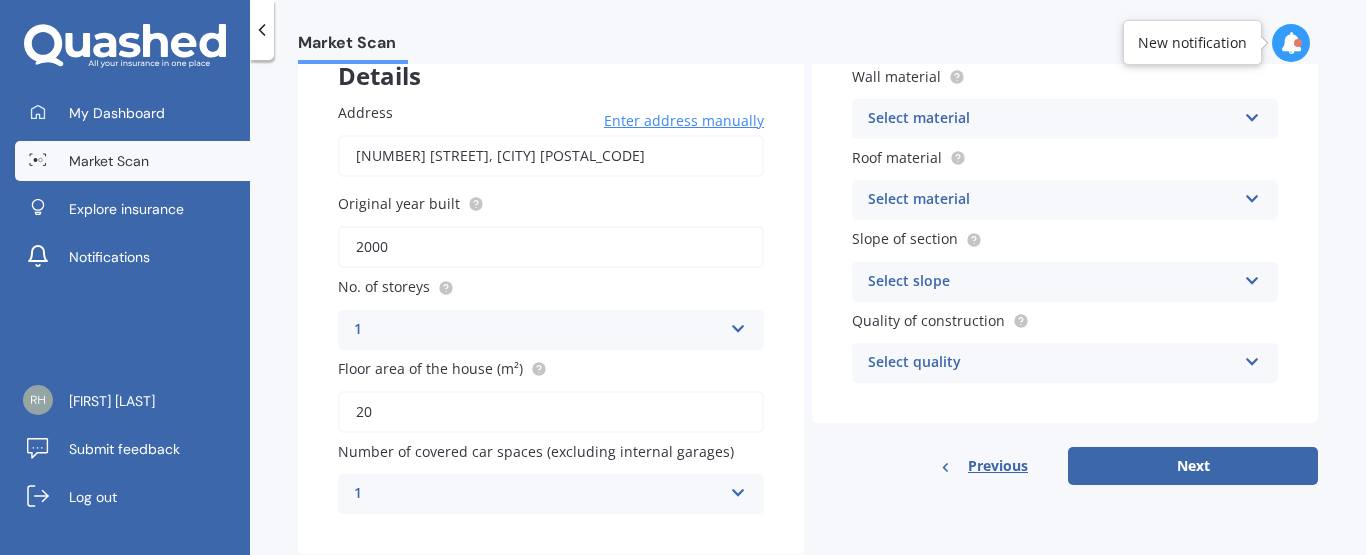 type on "2" 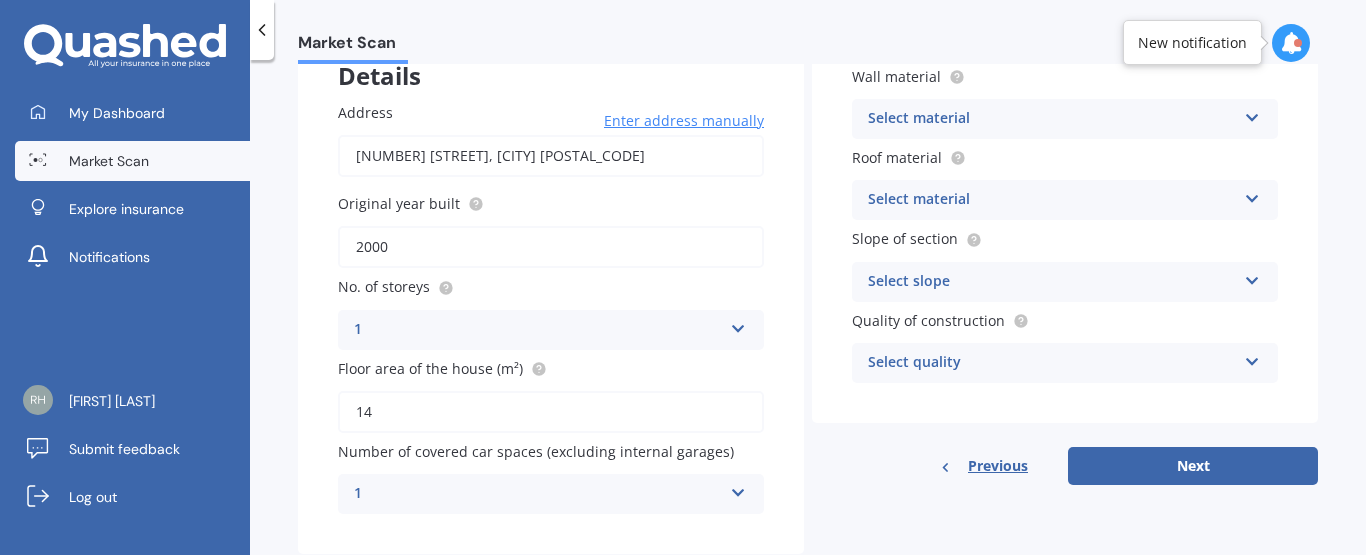 type on "1" 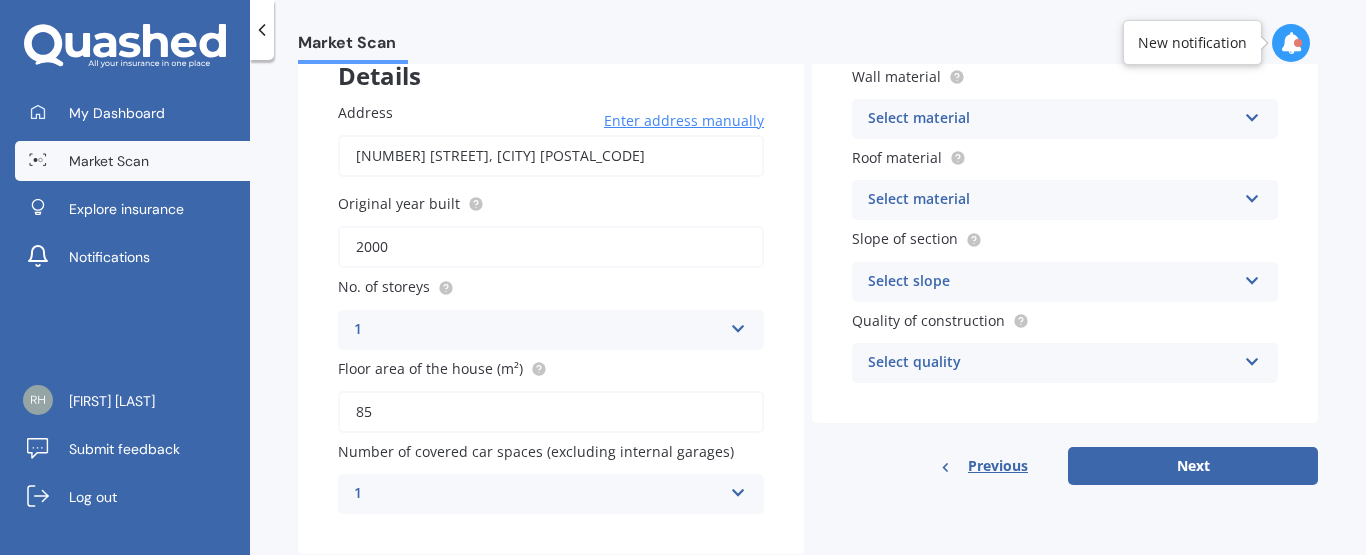 type on "8" 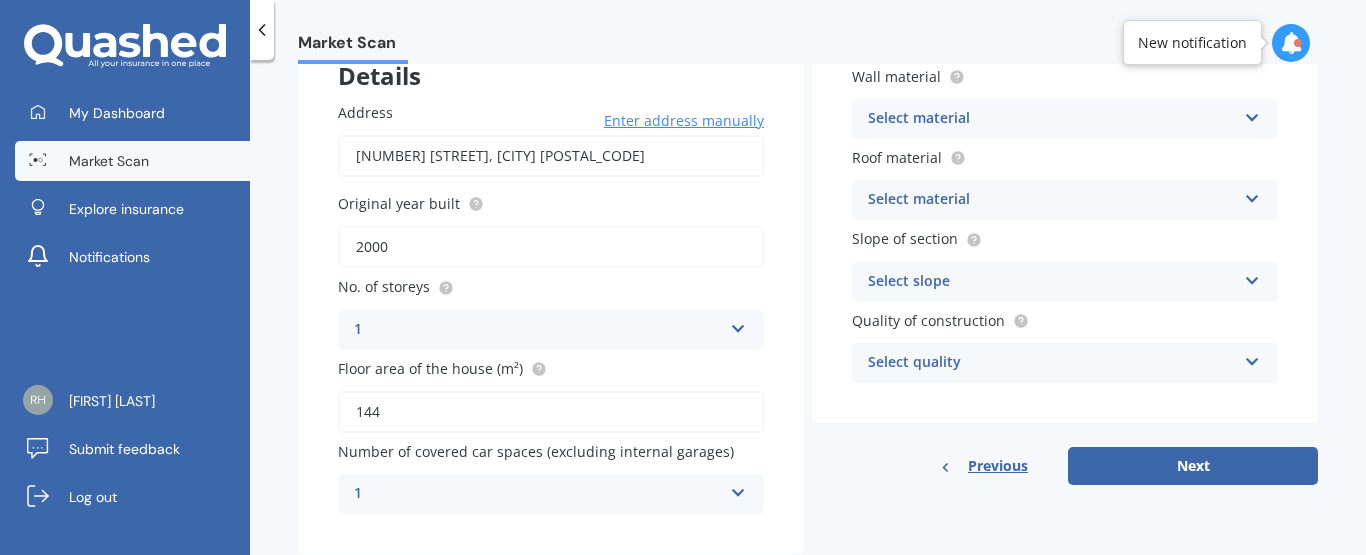 type on "144" 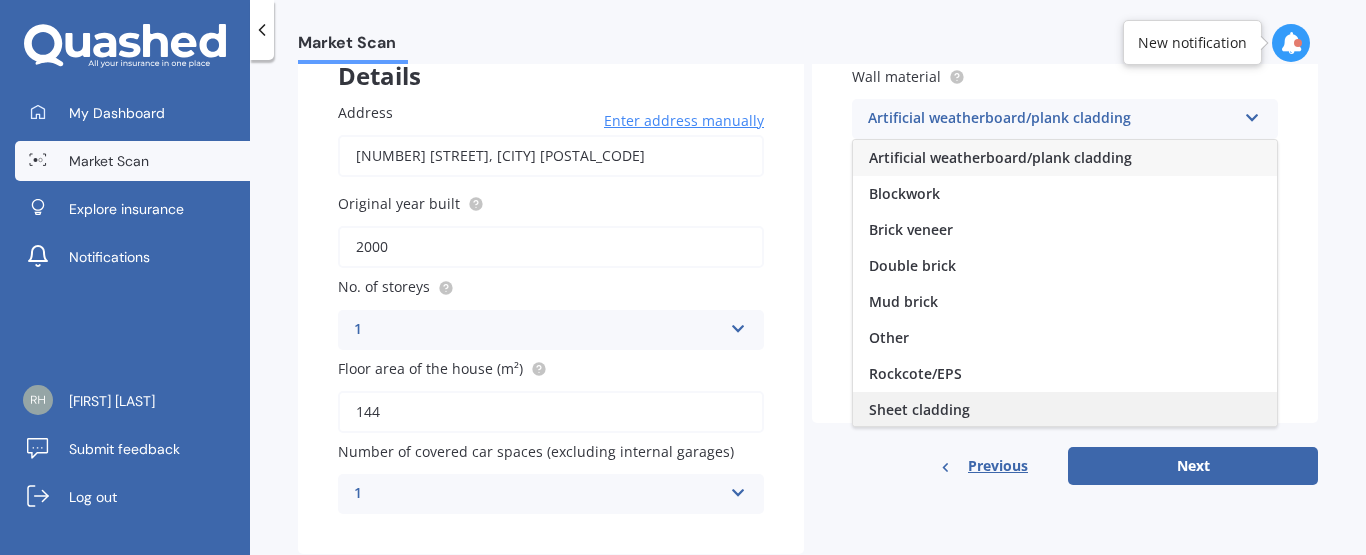 click on "Sheet cladding" at bounding box center [1065, 410] 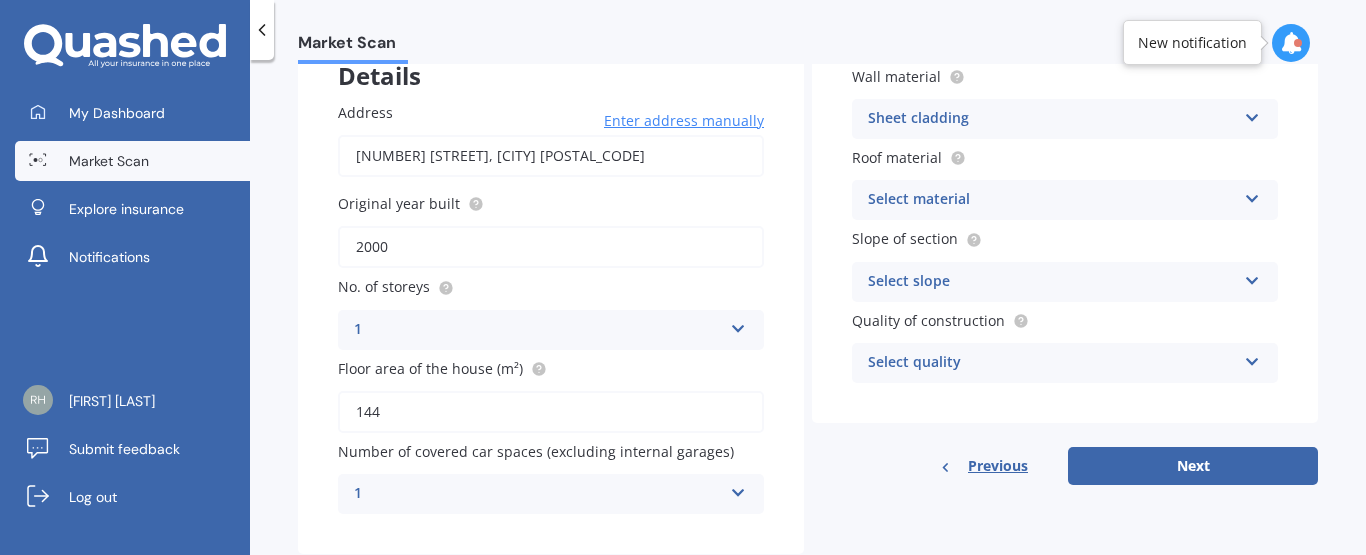 click at bounding box center [1252, 195] 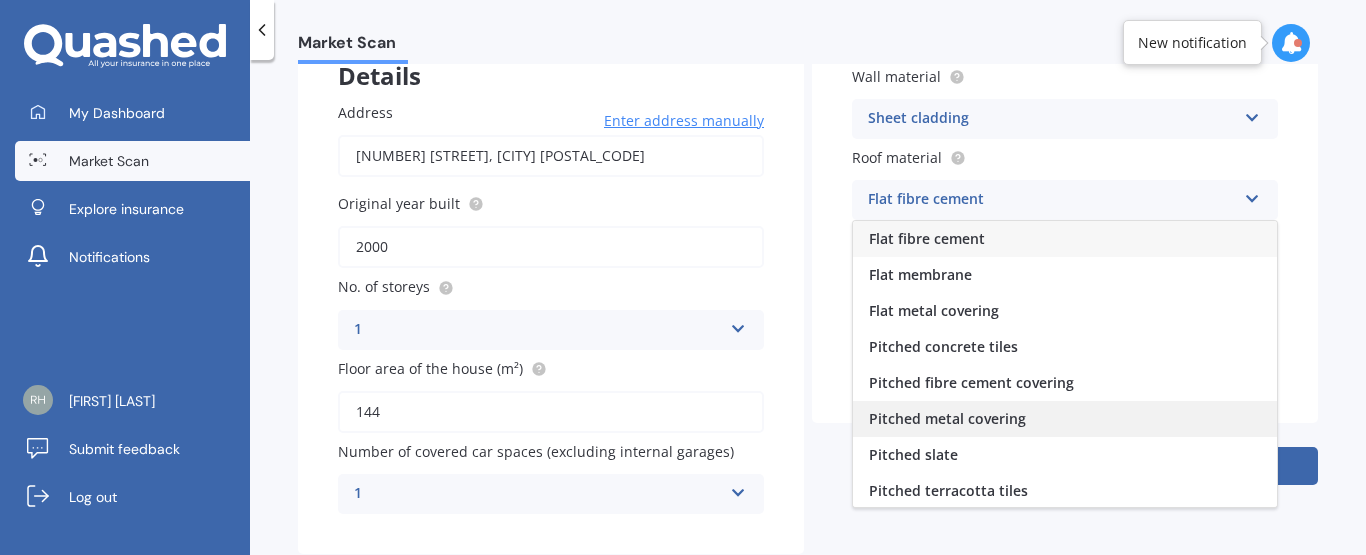 click on "Pitched metal covering" at bounding box center (1065, 419) 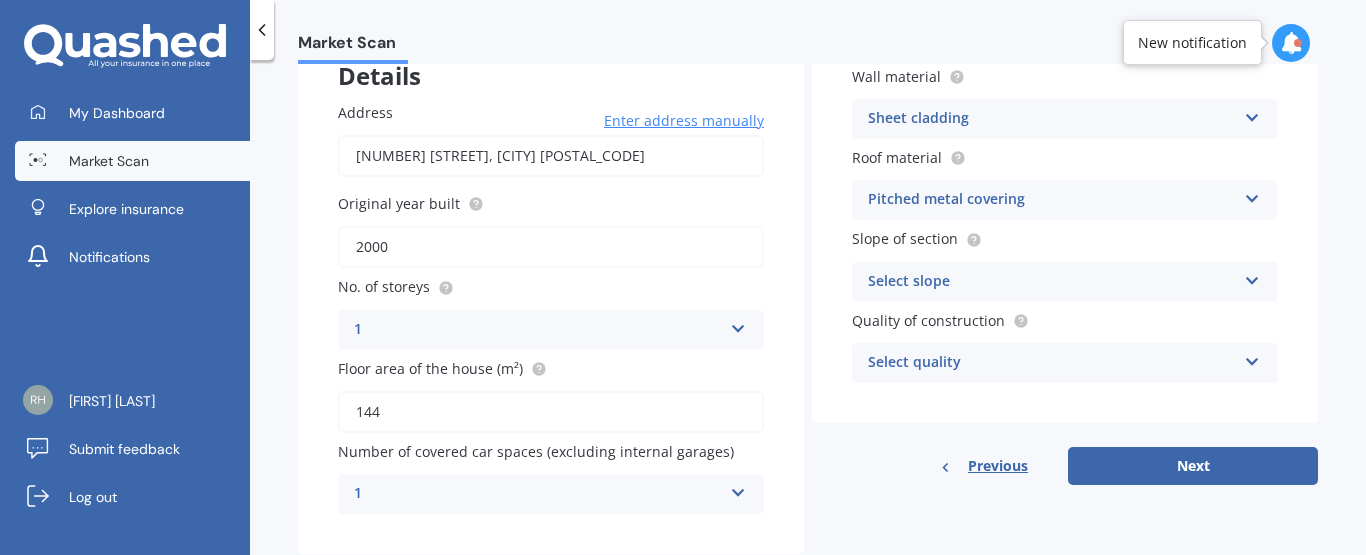 click at bounding box center (1252, 114) 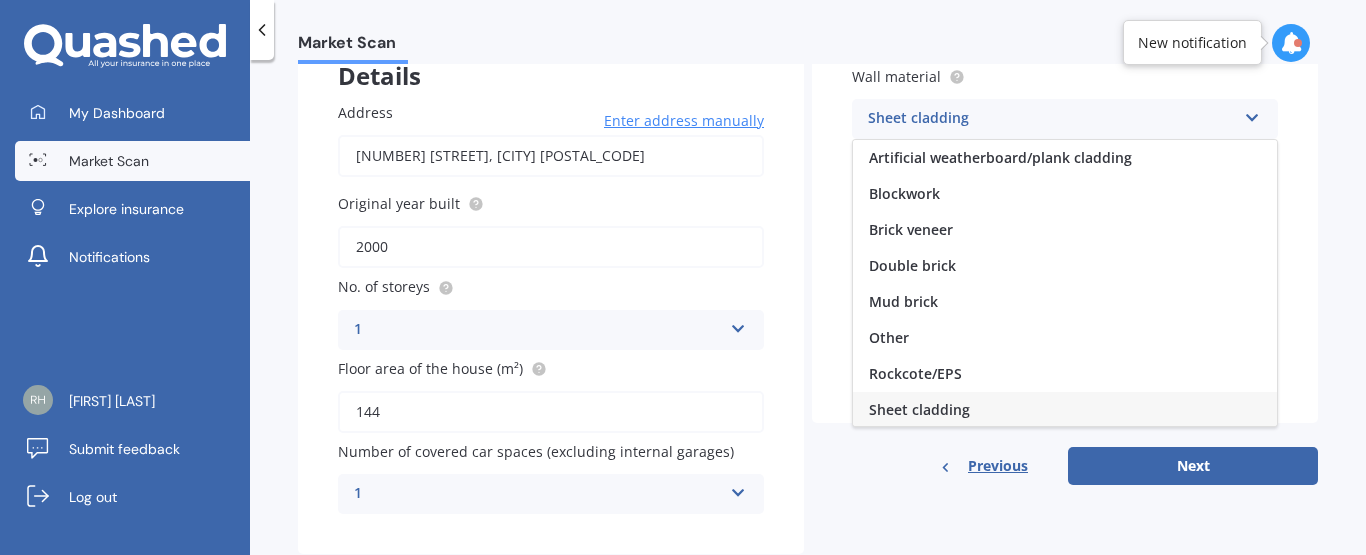 scroll, scrollTop: 2, scrollLeft: 0, axis: vertical 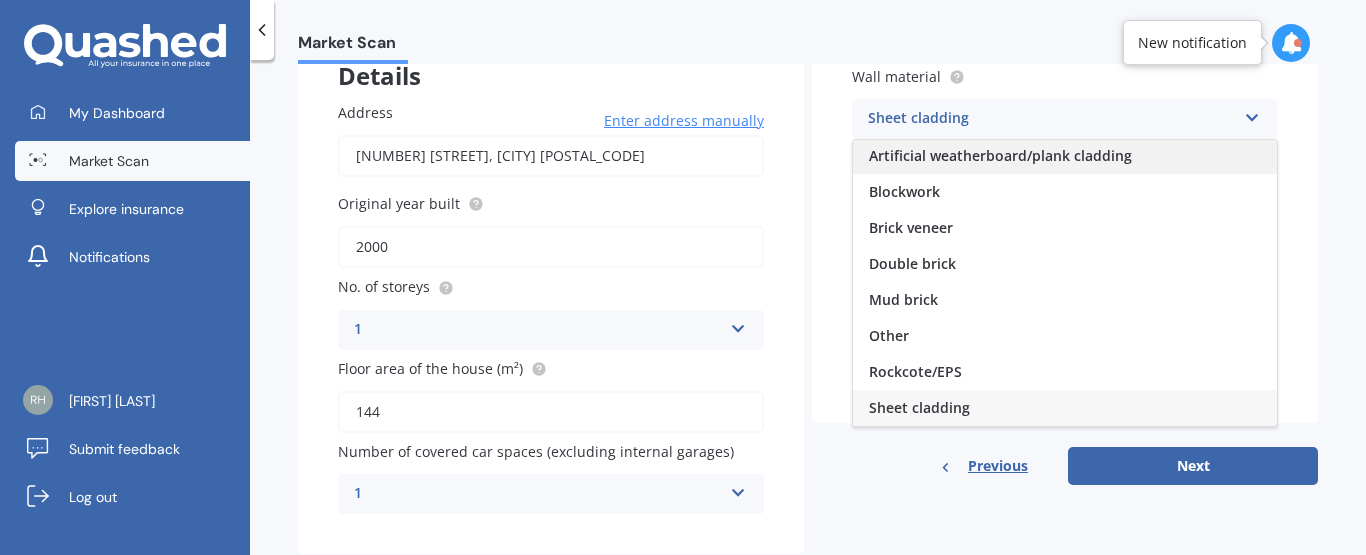 click on "Artificial weatherboard/plank cladding" at bounding box center (1065, 156) 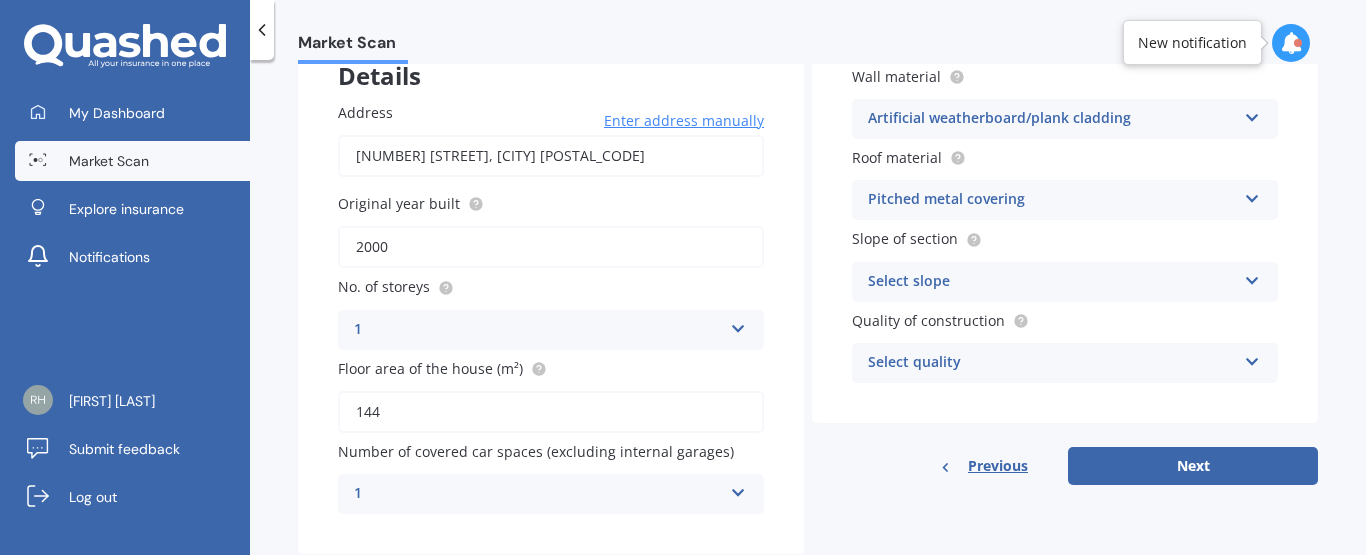 click at bounding box center (1252, 277) 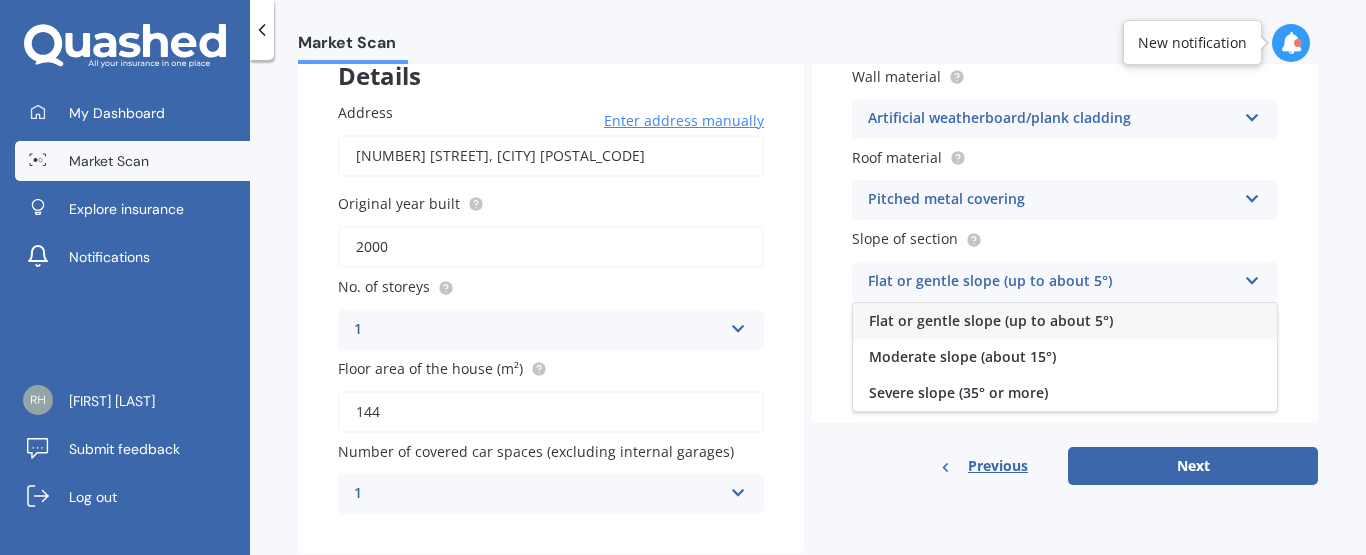 click on "Flat or gentle slope (up to about 5°)" at bounding box center (1065, 321) 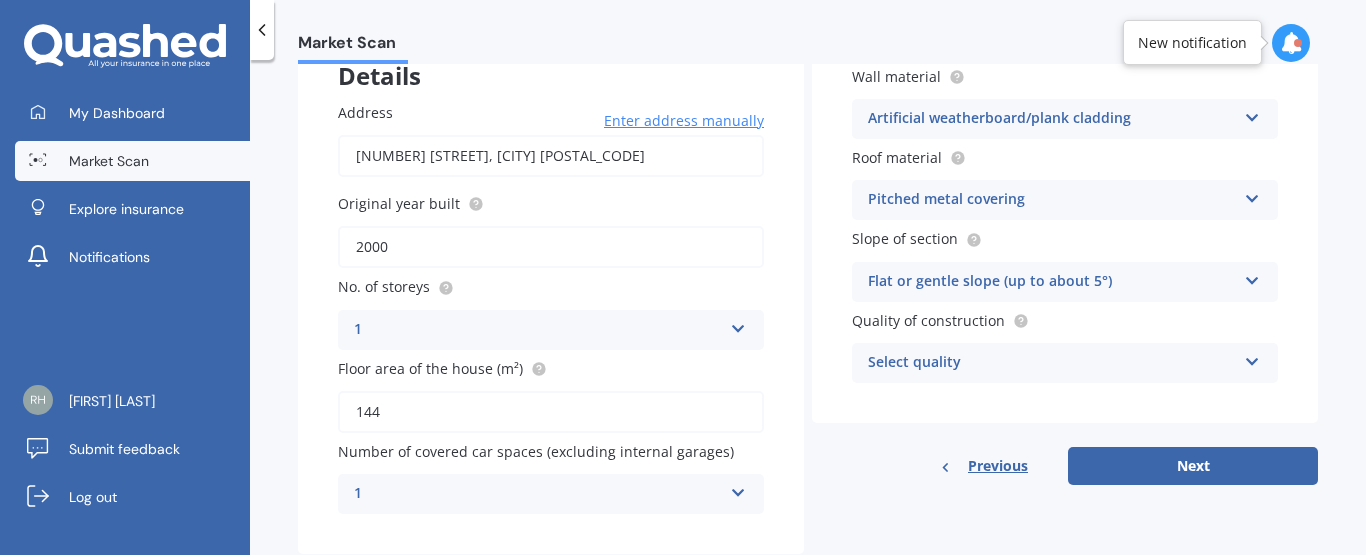 click on "Select quality" at bounding box center [1052, 363] 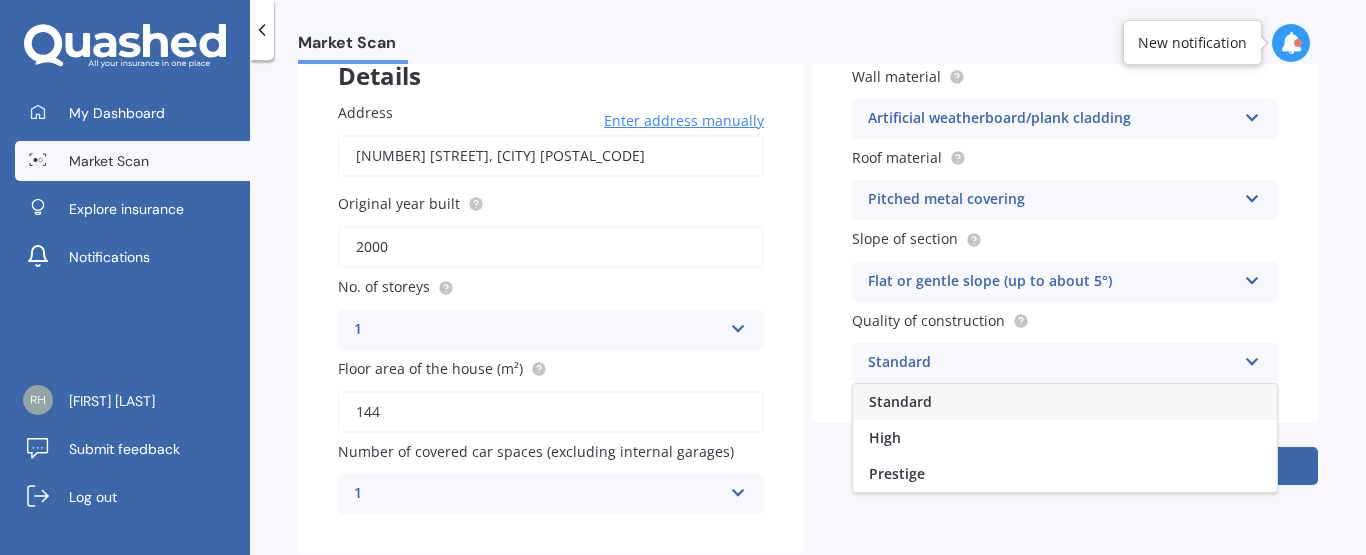 click on "Standard" at bounding box center [1065, 402] 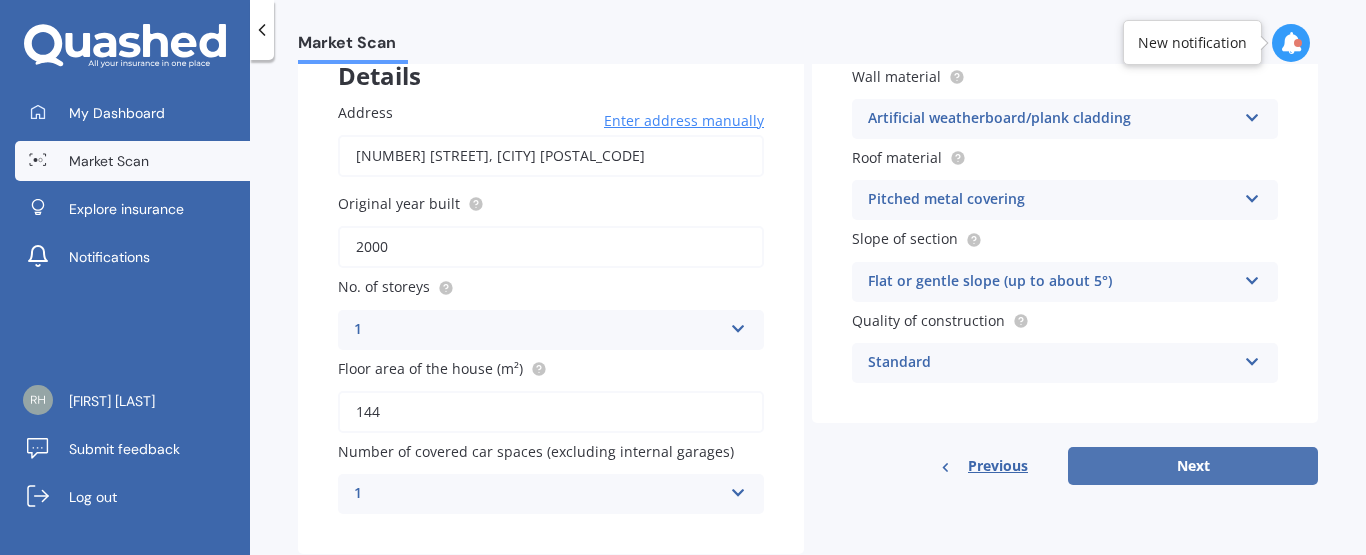 click on "Next" at bounding box center [1193, 466] 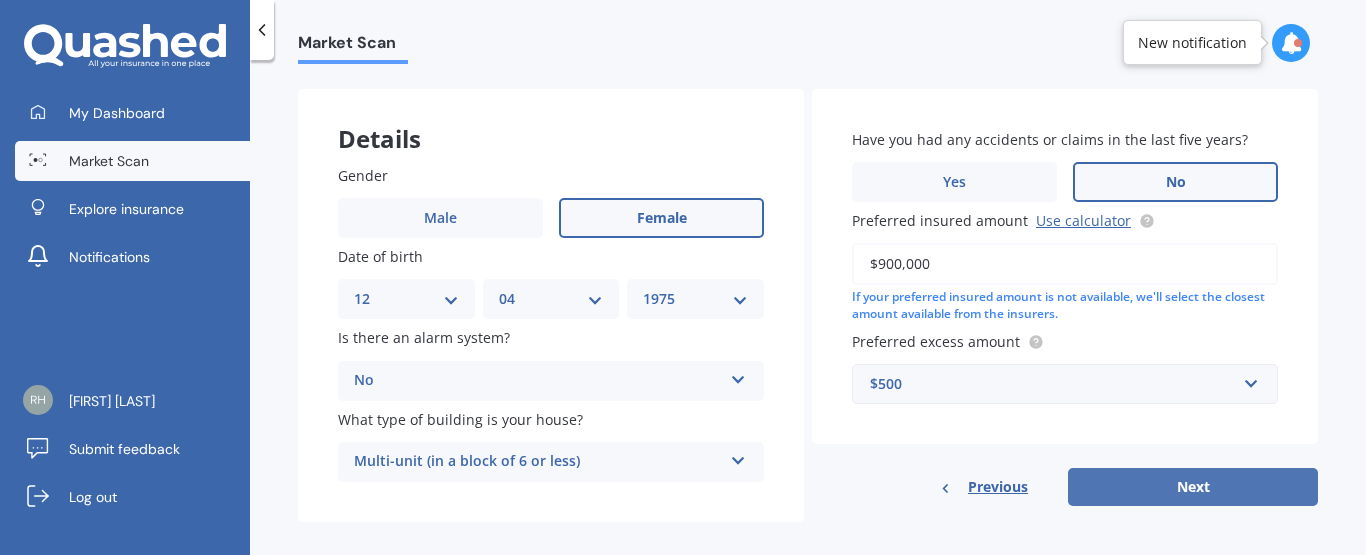 scroll, scrollTop: 0, scrollLeft: 0, axis: both 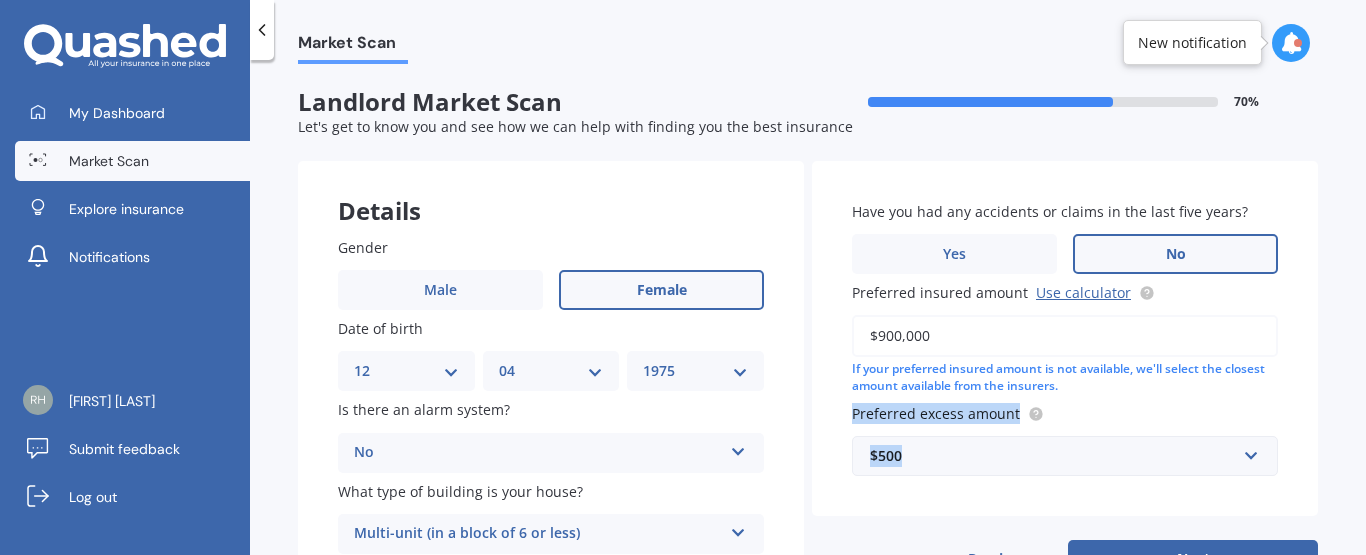 drag, startPoint x: 1355, startPoint y: 384, endPoint x: 1342, endPoint y: 454, distance: 71.19691 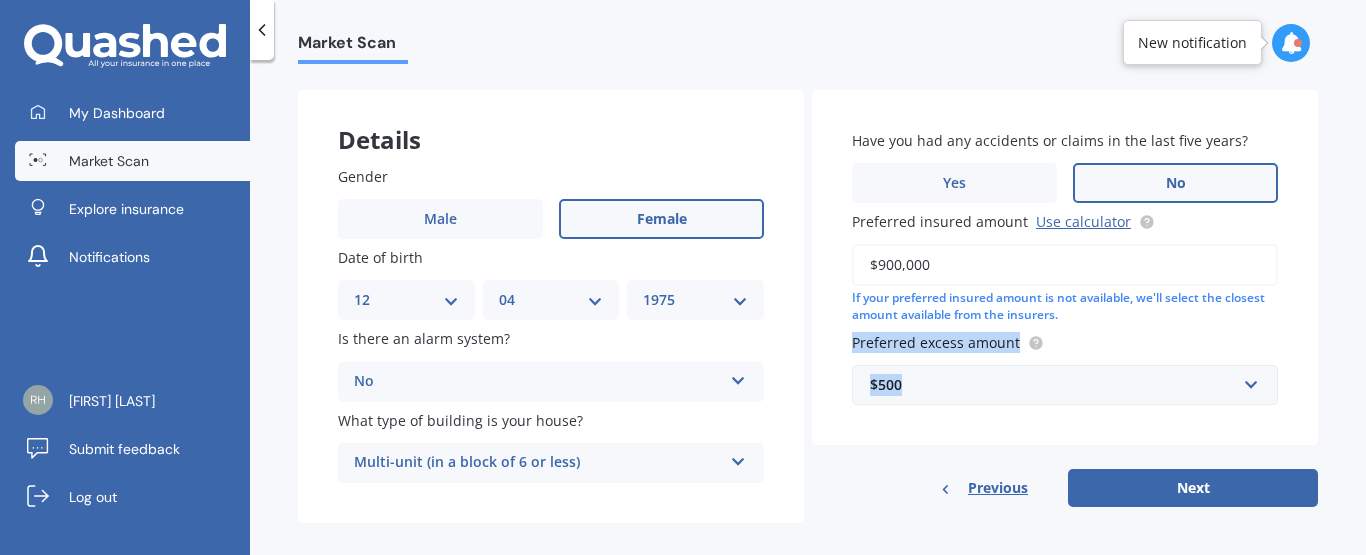 scroll, scrollTop: 91, scrollLeft: 0, axis: vertical 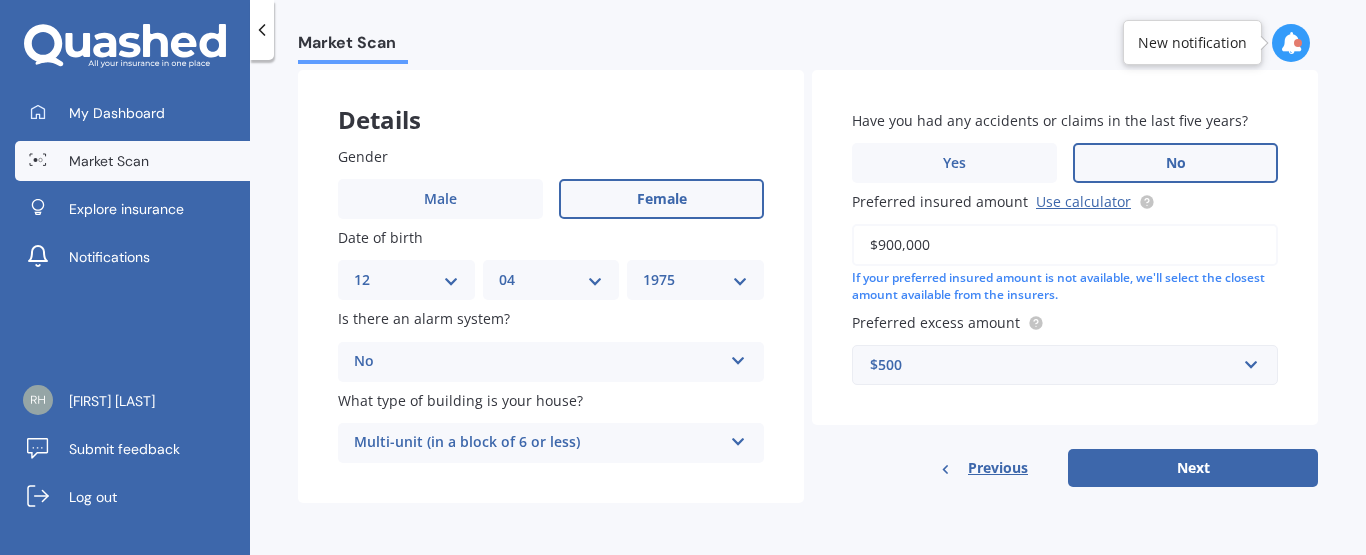click on "Previous" at bounding box center (998, 468) 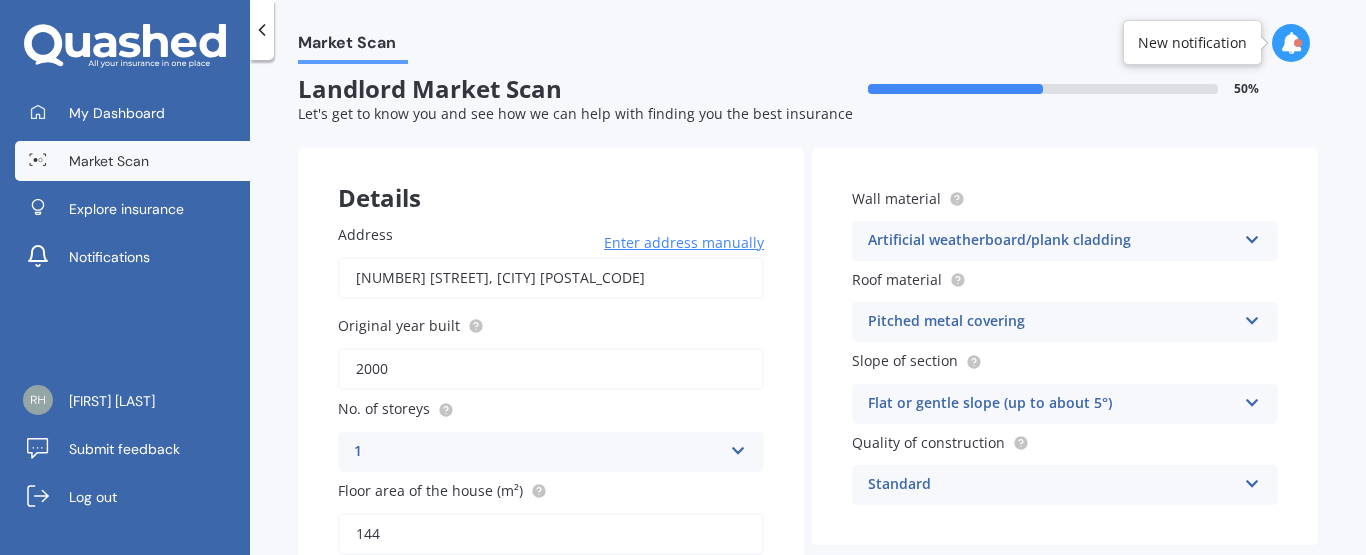 scroll, scrollTop: 0, scrollLeft: 0, axis: both 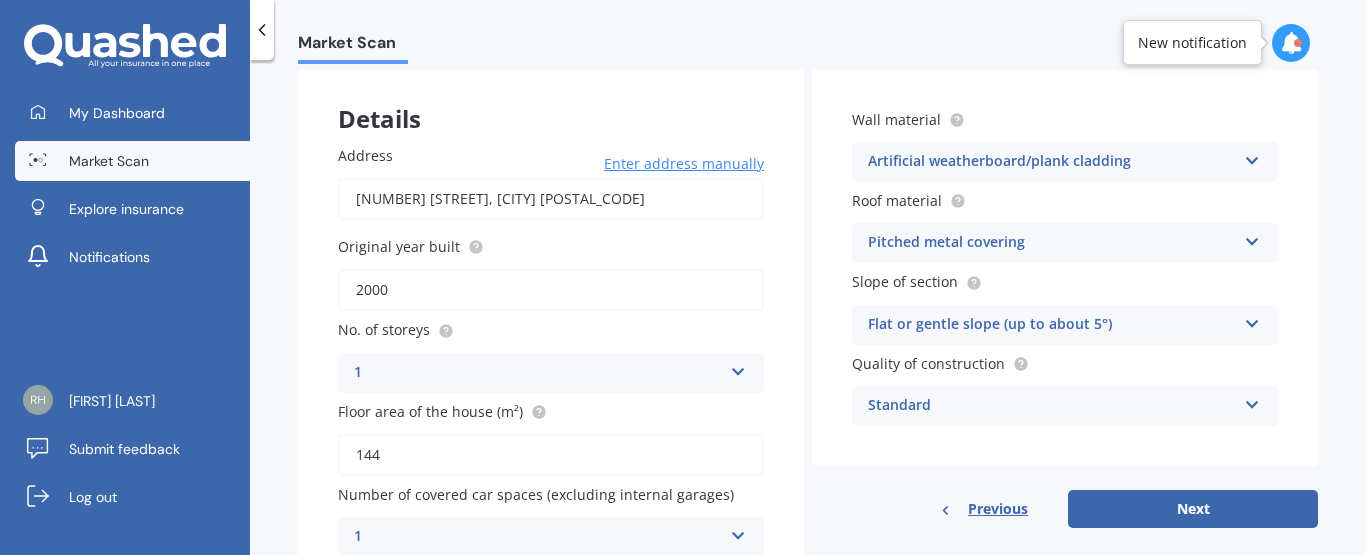 drag, startPoint x: 401, startPoint y: 457, endPoint x: 268, endPoint y: 466, distance: 133.30417 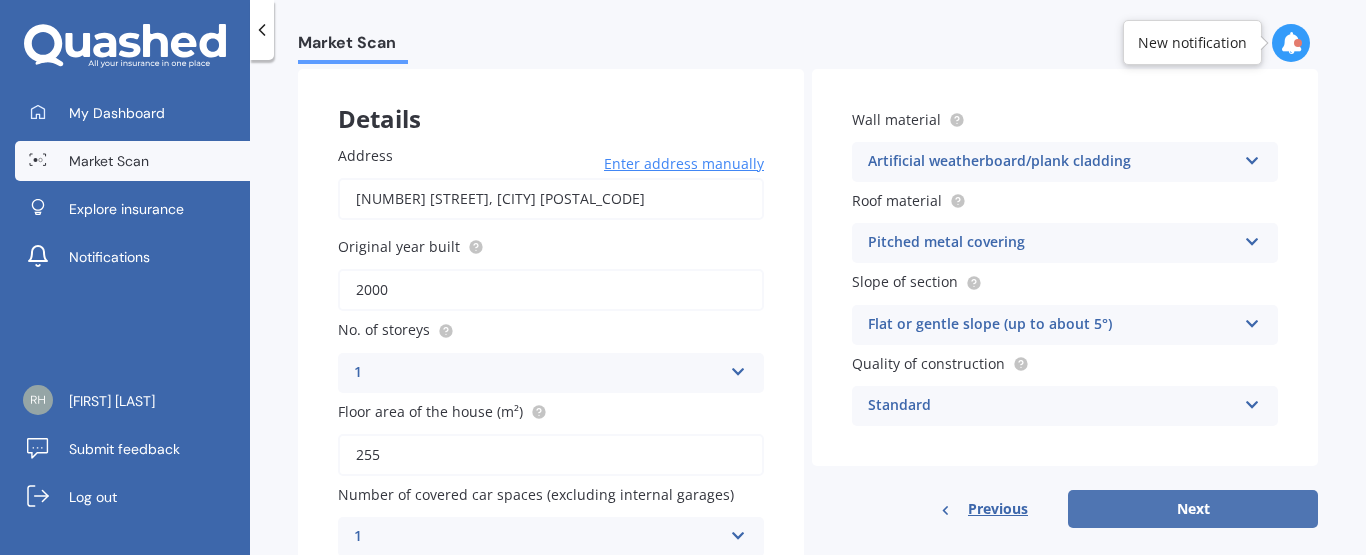 type on "255" 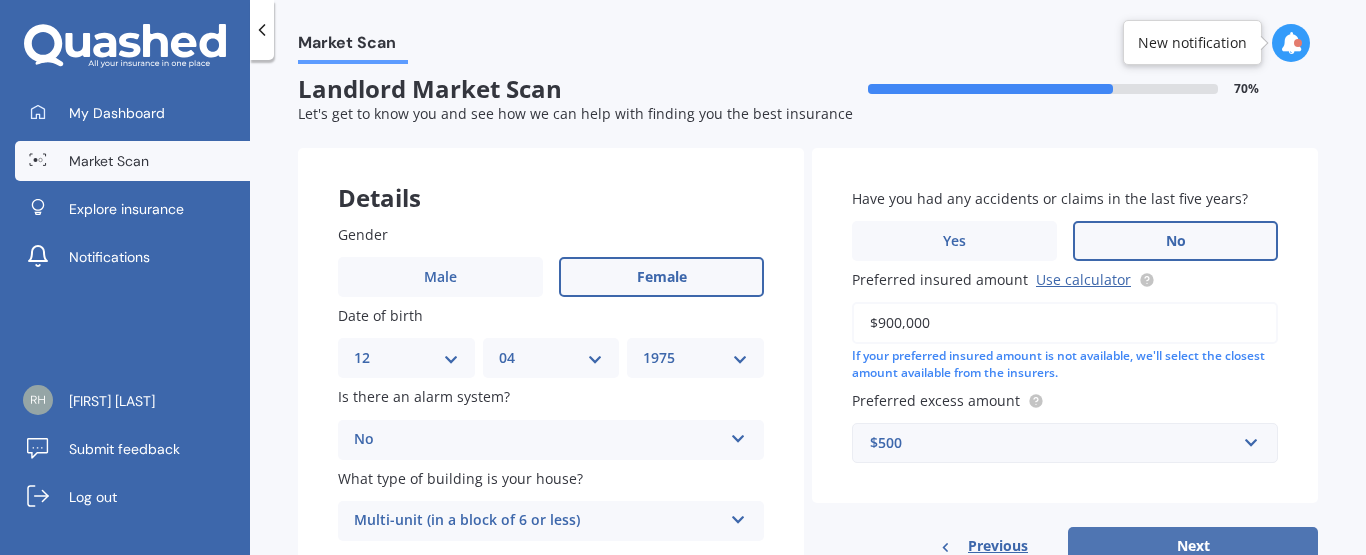 scroll, scrollTop: 0, scrollLeft: 0, axis: both 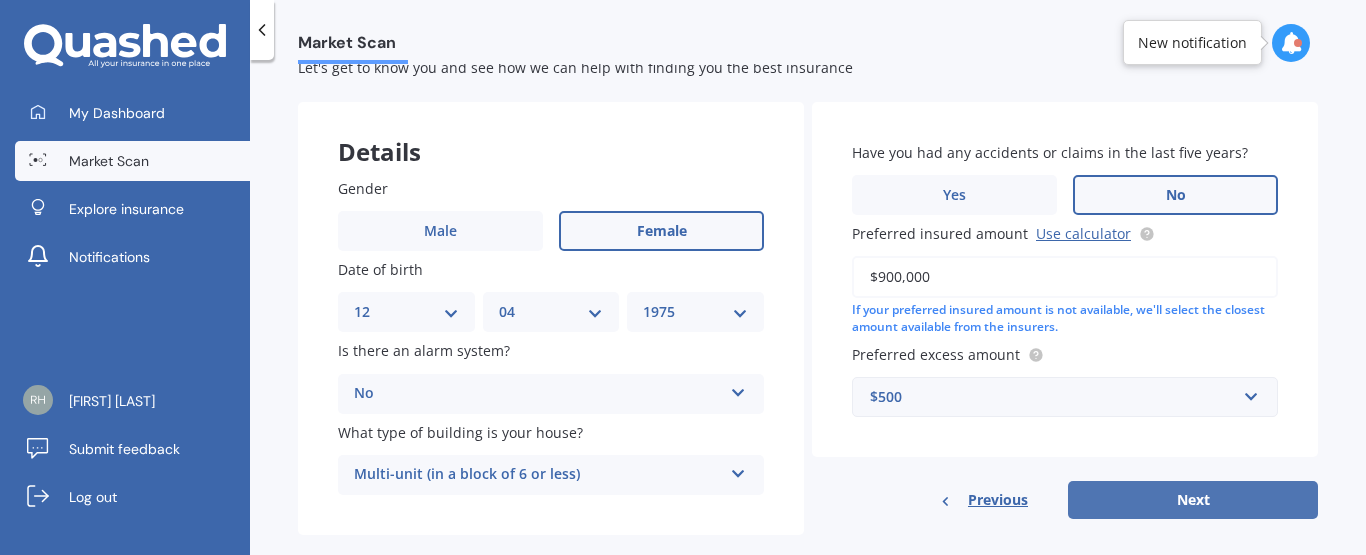 click on "Next" at bounding box center (1193, 500) 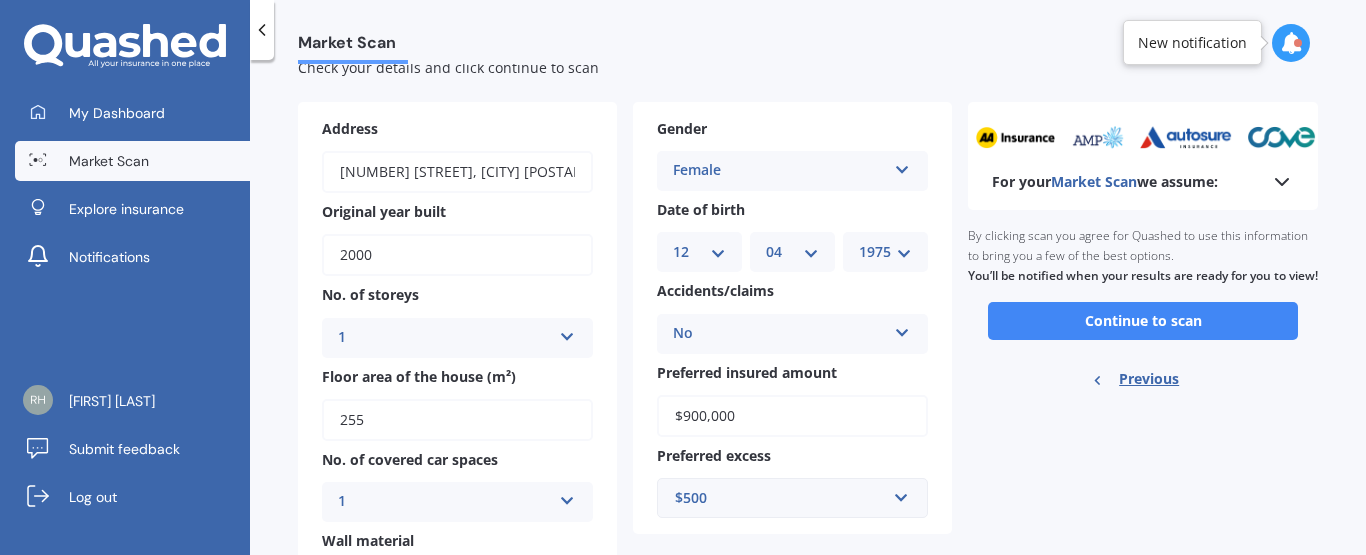 scroll, scrollTop: 0, scrollLeft: 0, axis: both 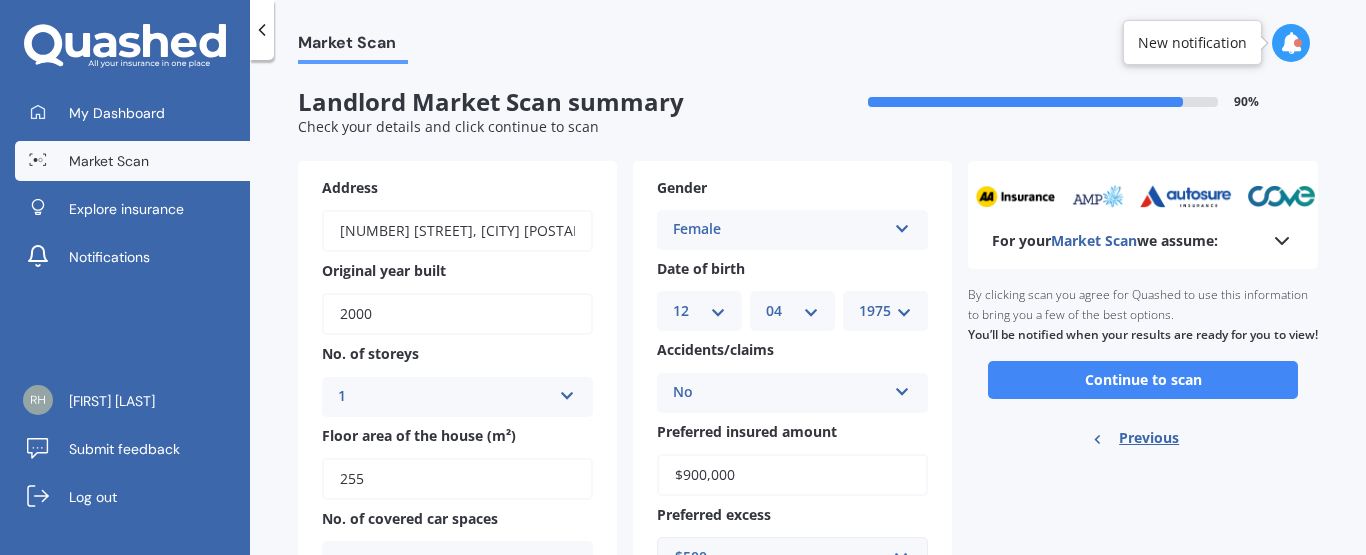 click on "Previous" at bounding box center (1149, 438) 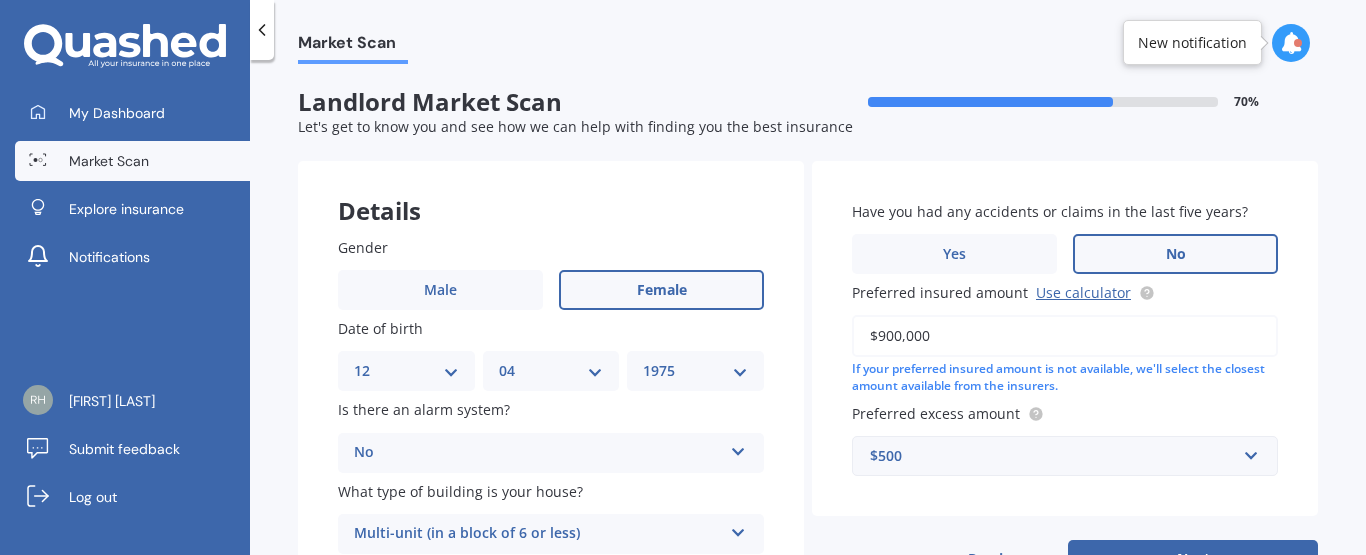 drag, startPoint x: 934, startPoint y: 337, endPoint x: 876, endPoint y: 336, distance: 58.00862 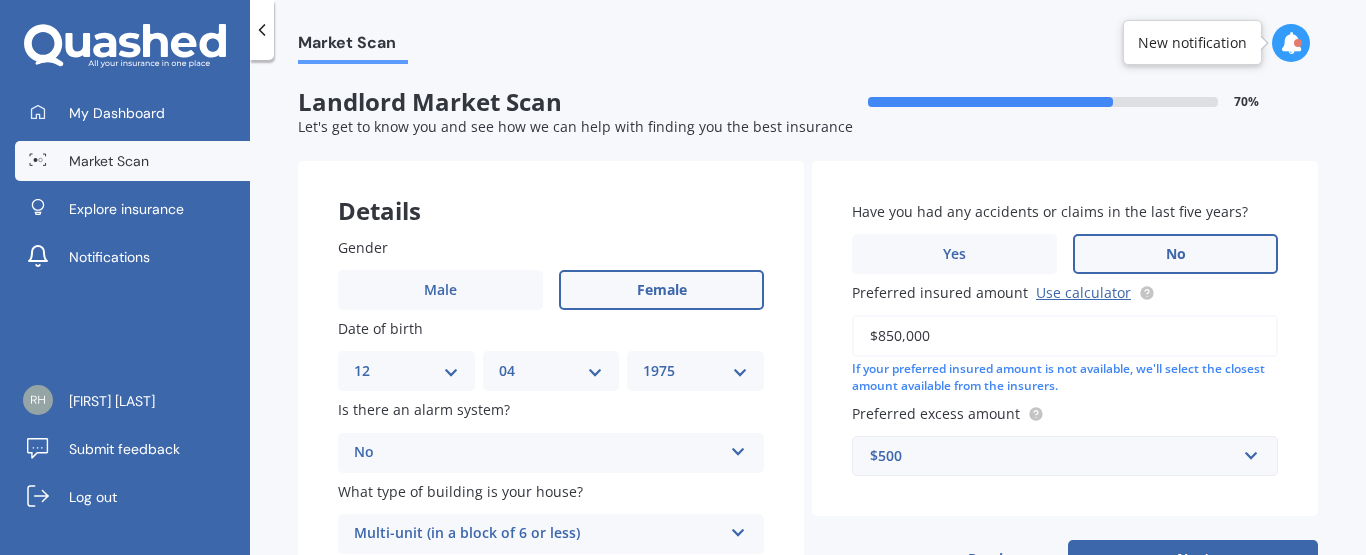 drag, startPoint x: 933, startPoint y: 339, endPoint x: 873, endPoint y: 336, distance: 60.074955 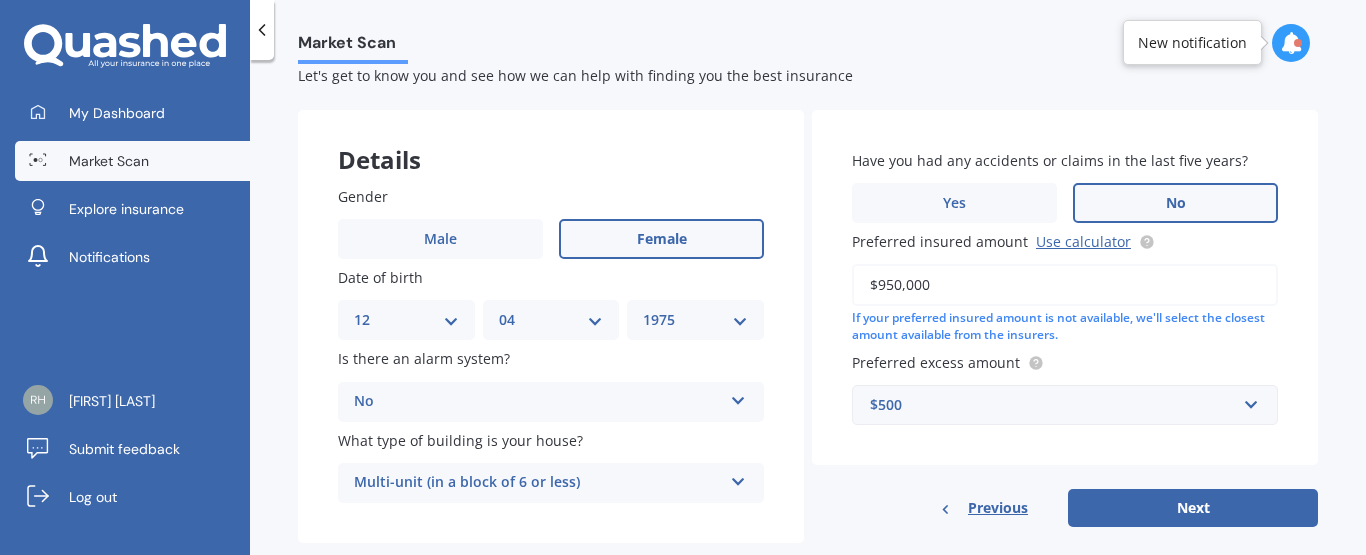 scroll, scrollTop: 56, scrollLeft: 0, axis: vertical 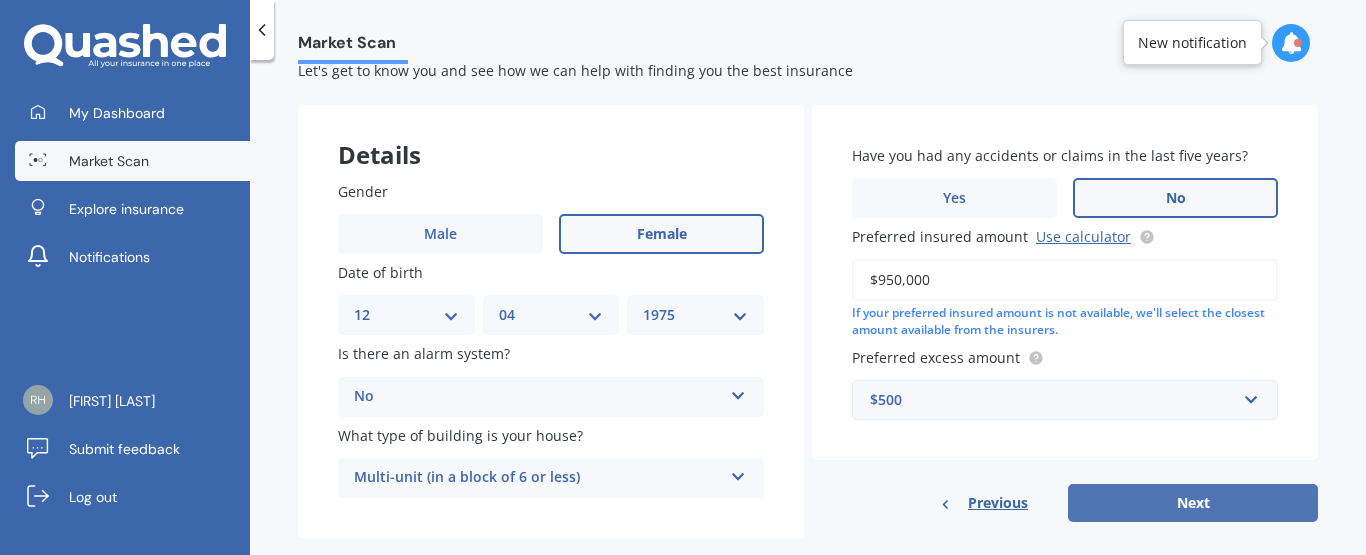 type on "$950,000" 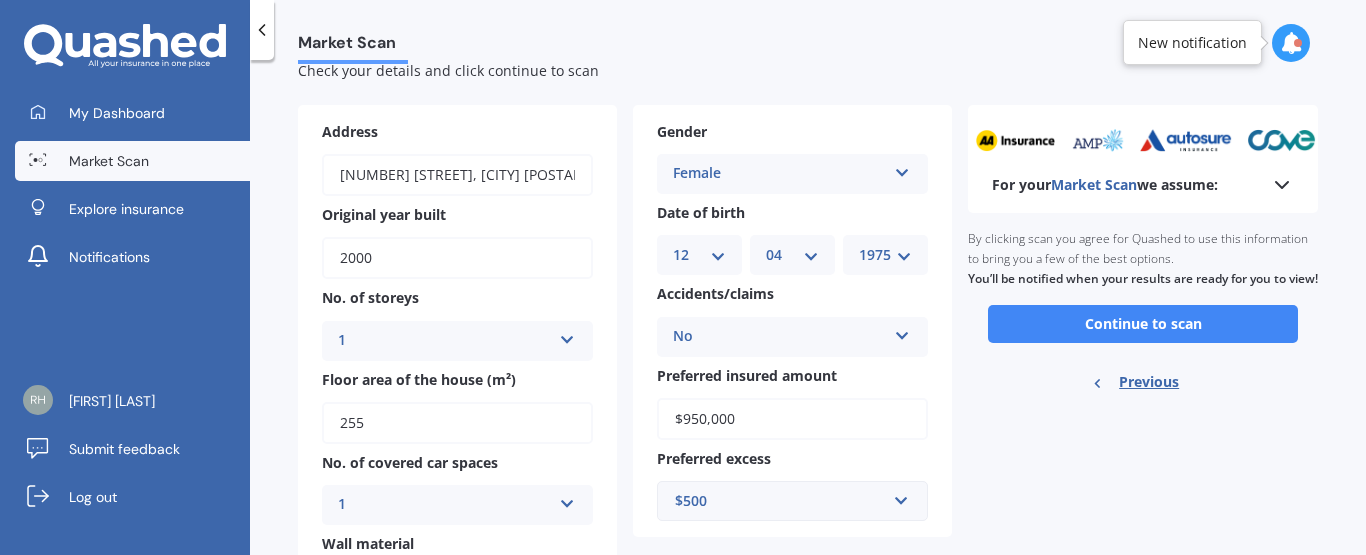 scroll, scrollTop: 0, scrollLeft: 0, axis: both 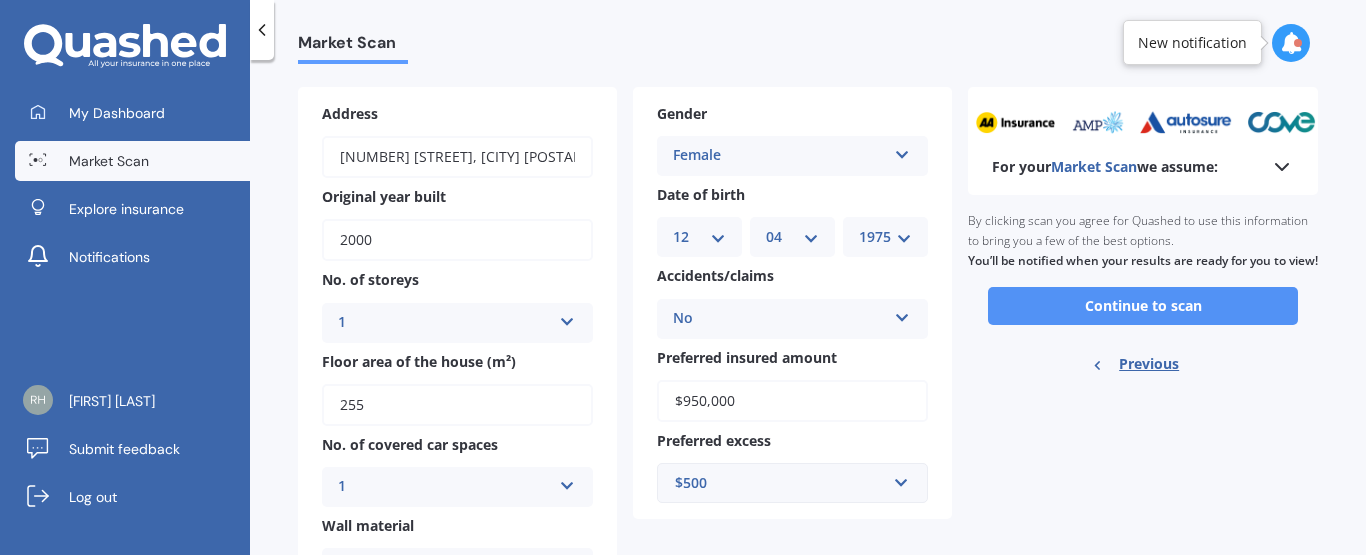 click on "Continue to scan" at bounding box center (1143, 306) 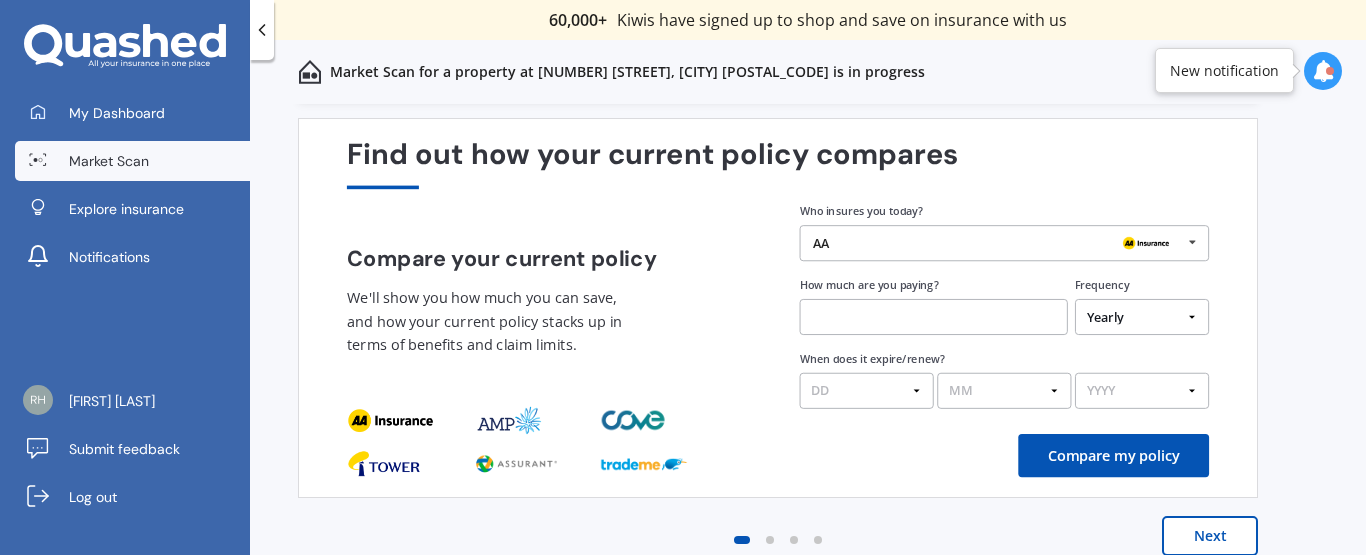 scroll, scrollTop: 0, scrollLeft: 0, axis: both 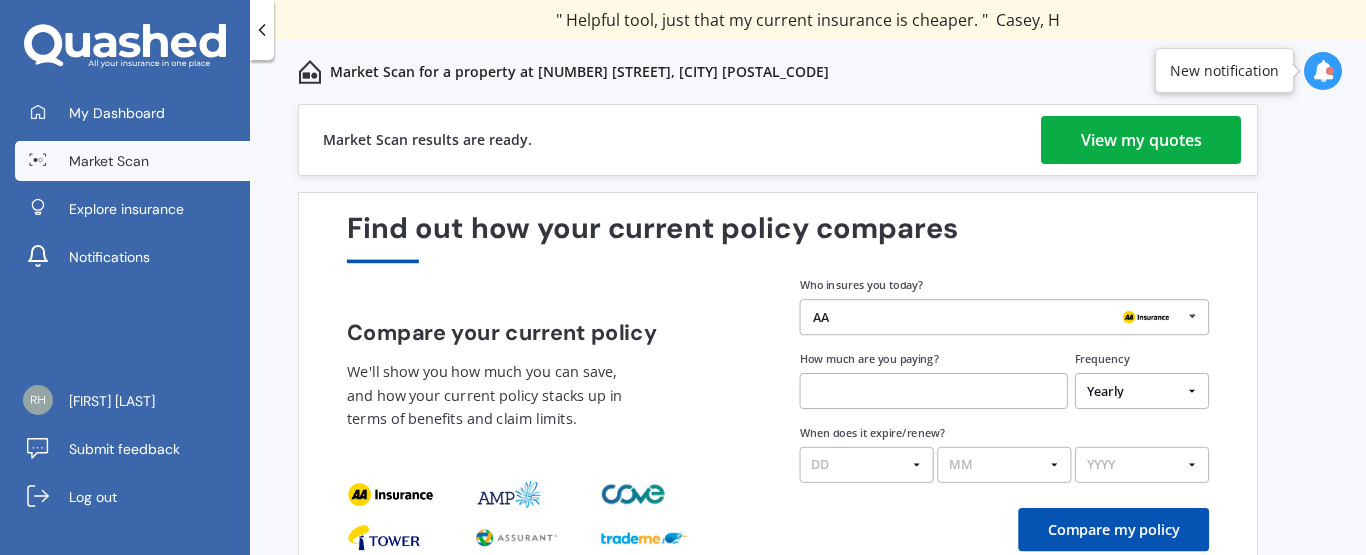 click on "View my quotes" at bounding box center [1141, 140] 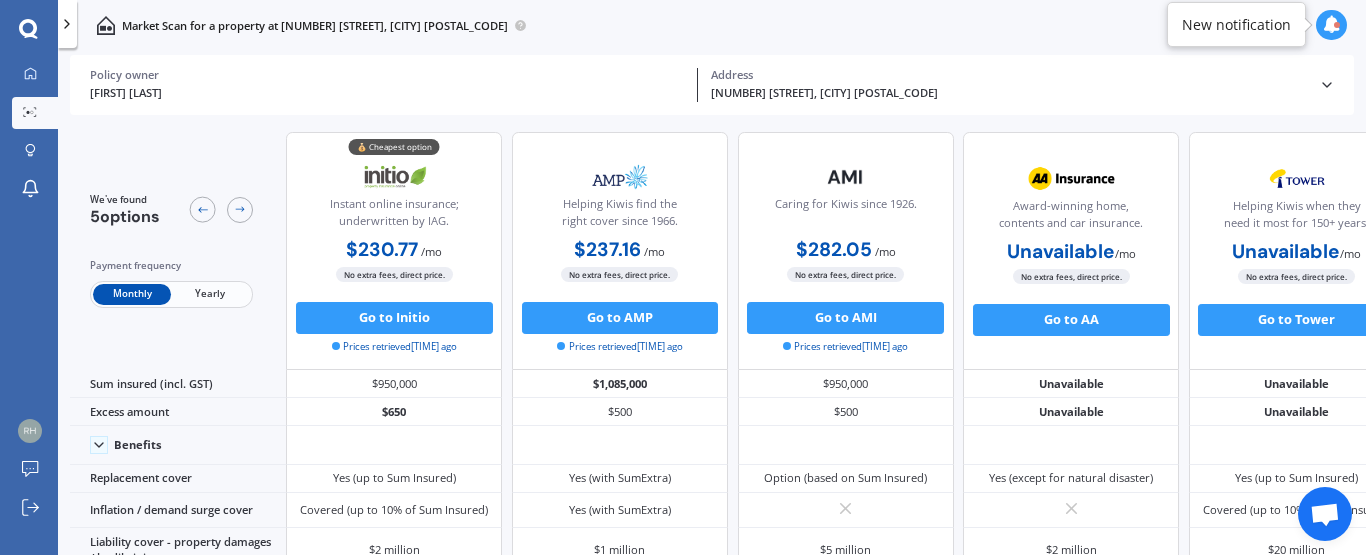 scroll, scrollTop: 1113, scrollLeft: 0, axis: vertical 